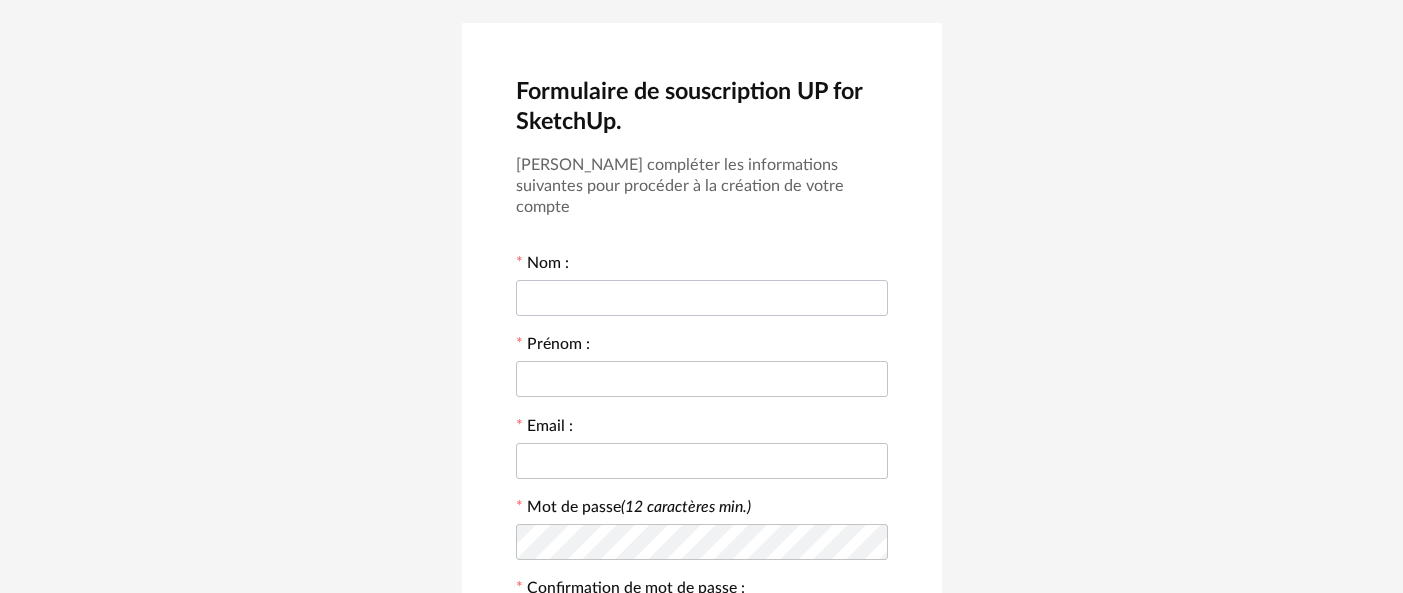 scroll, scrollTop: 114, scrollLeft: 0, axis: vertical 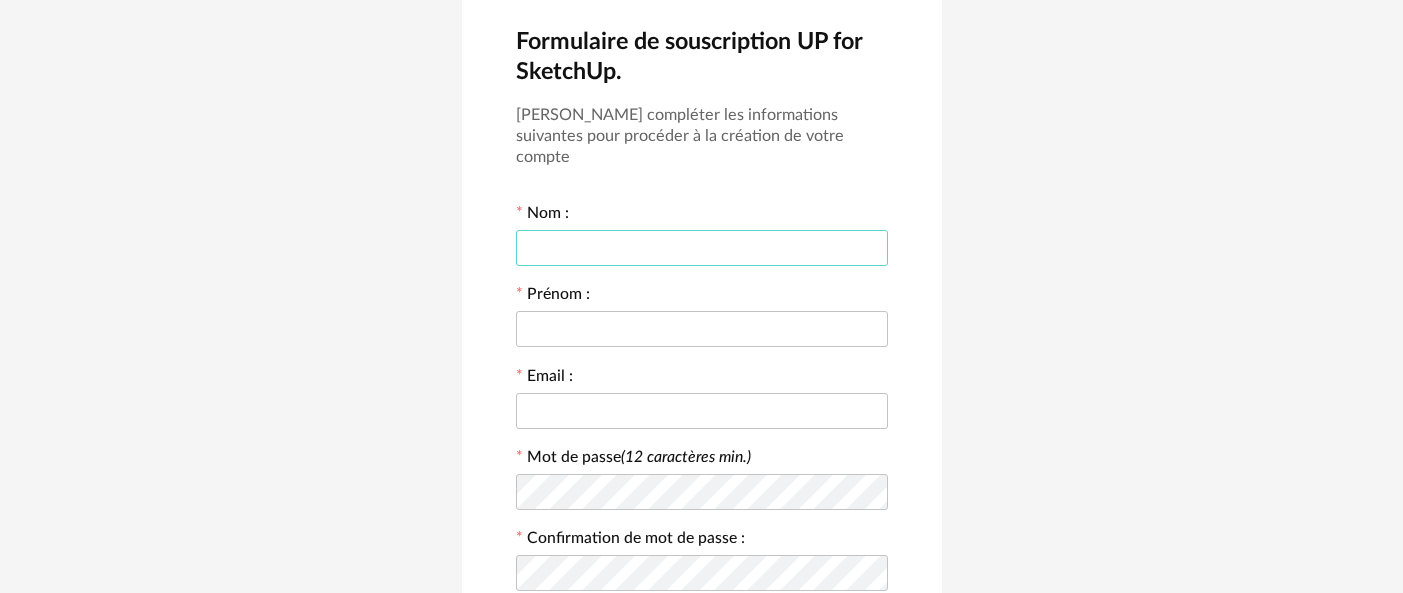 click at bounding box center [702, 248] 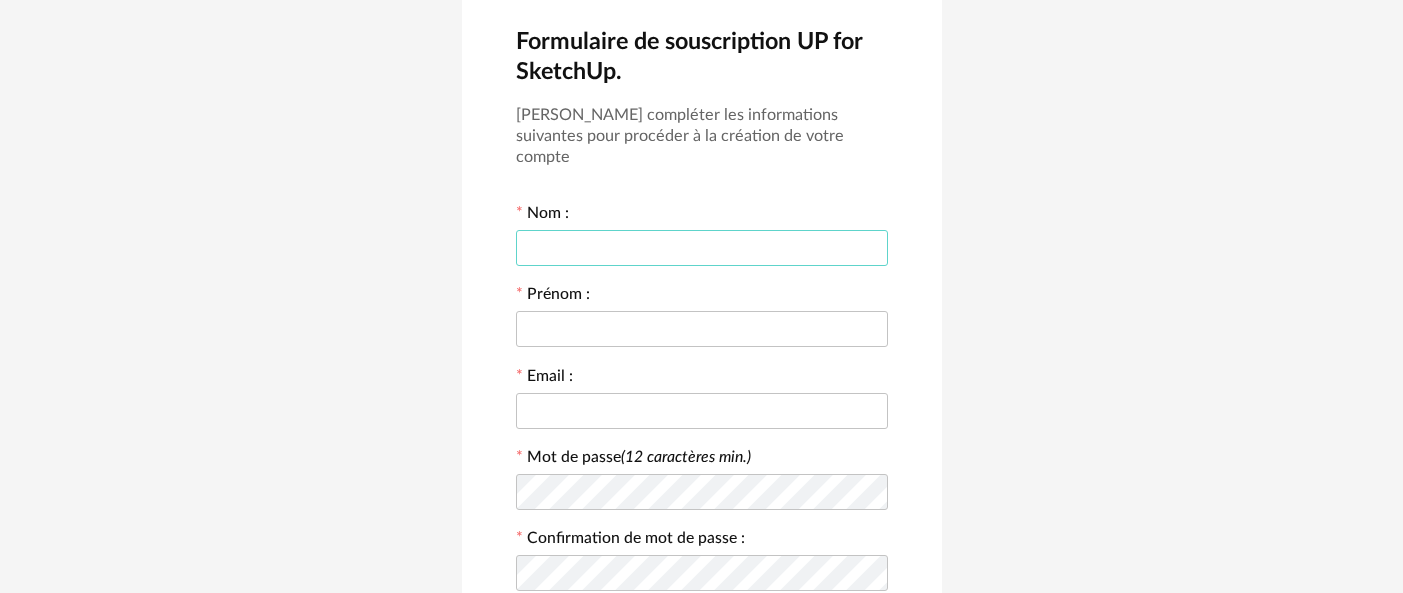 click at bounding box center (702, 248) 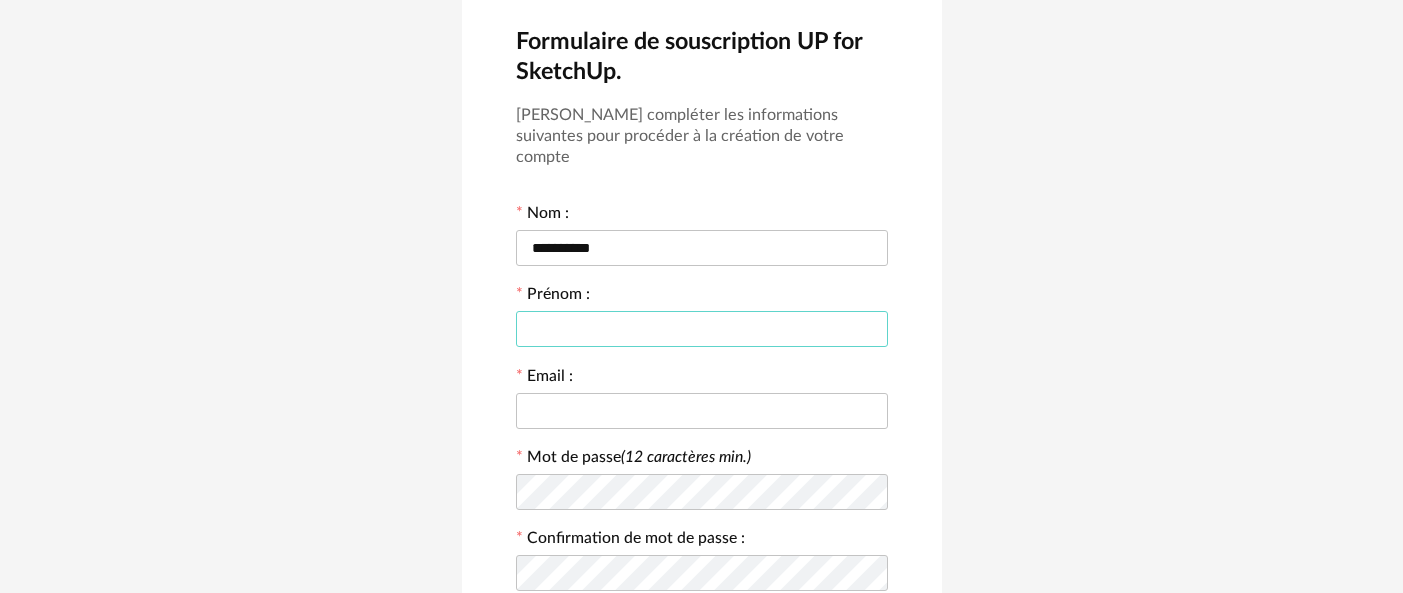 type on "******" 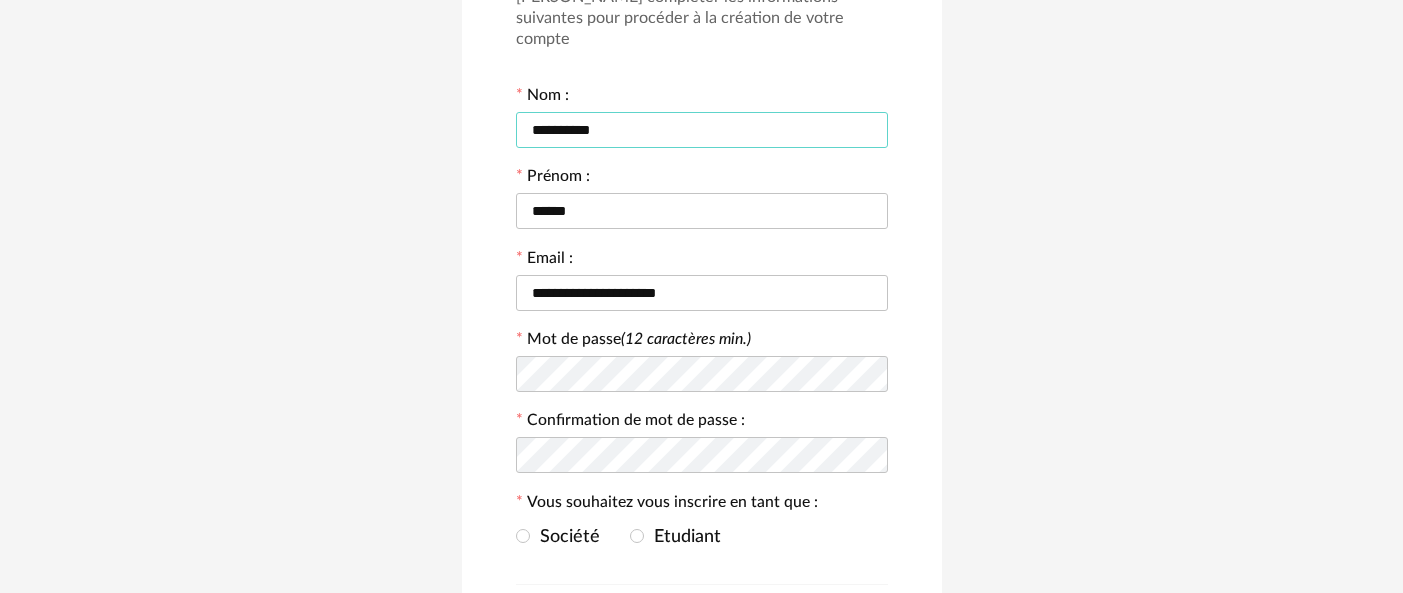 scroll, scrollTop: 233, scrollLeft: 0, axis: vertical 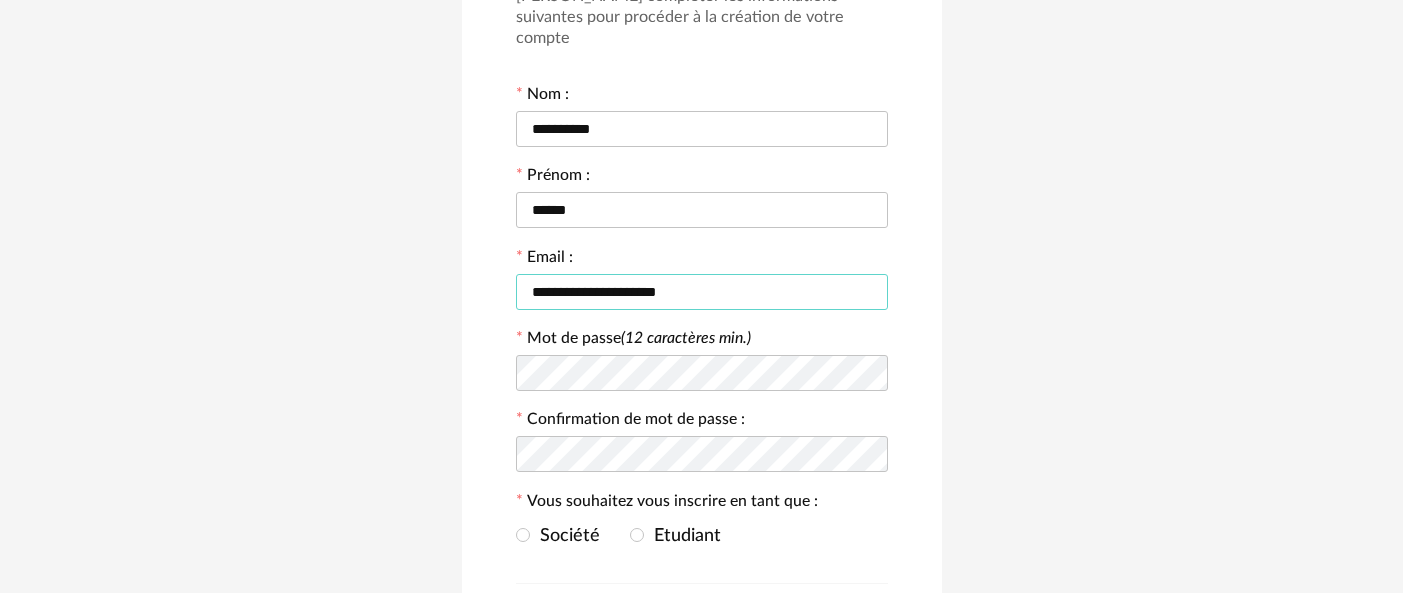 drag, startPoint x: 631, startPoint y: 271, endPoint x: 643, endPoint y: 271, distance: 12 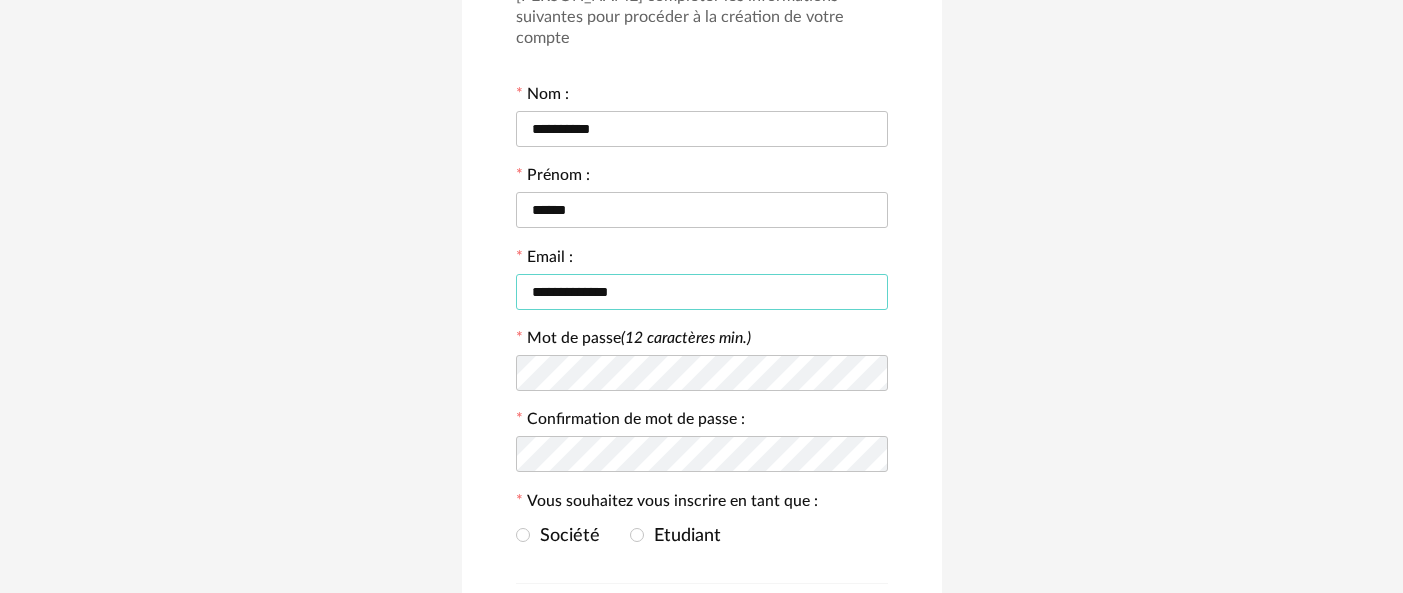 drag, startPoint x: 705, startPoint y: 280, endPoint x: 495, endPoint y: 265, distance: 210.53503 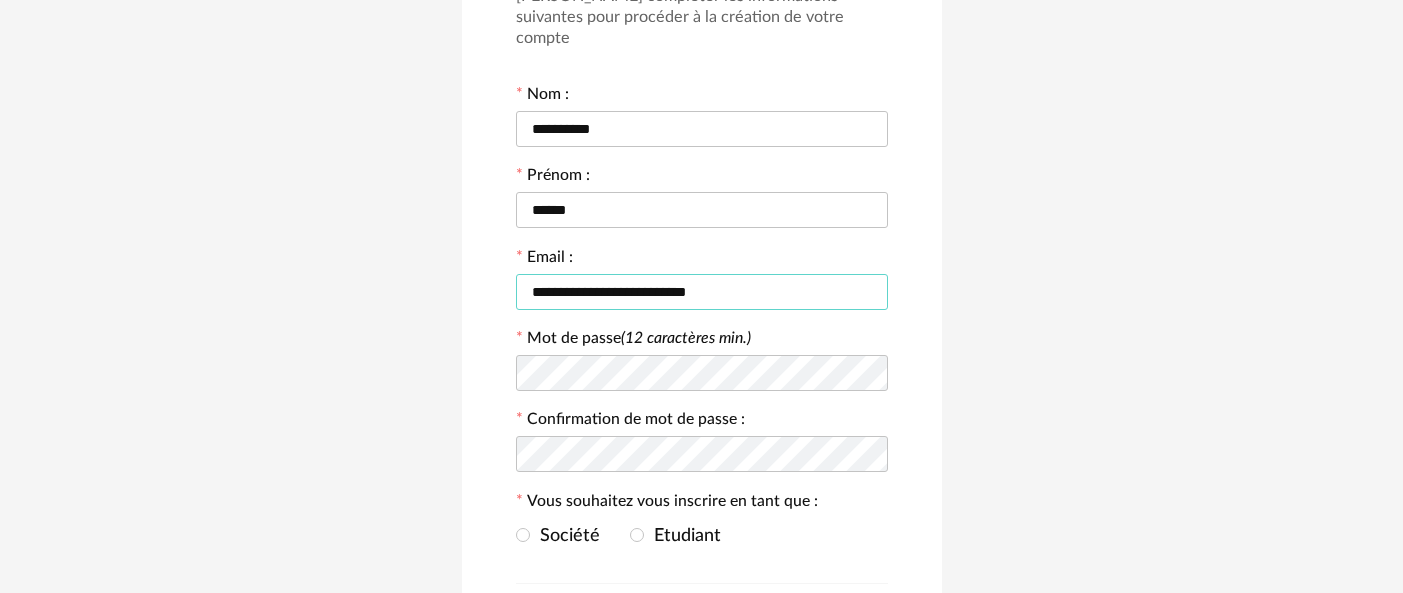 type on "**********" 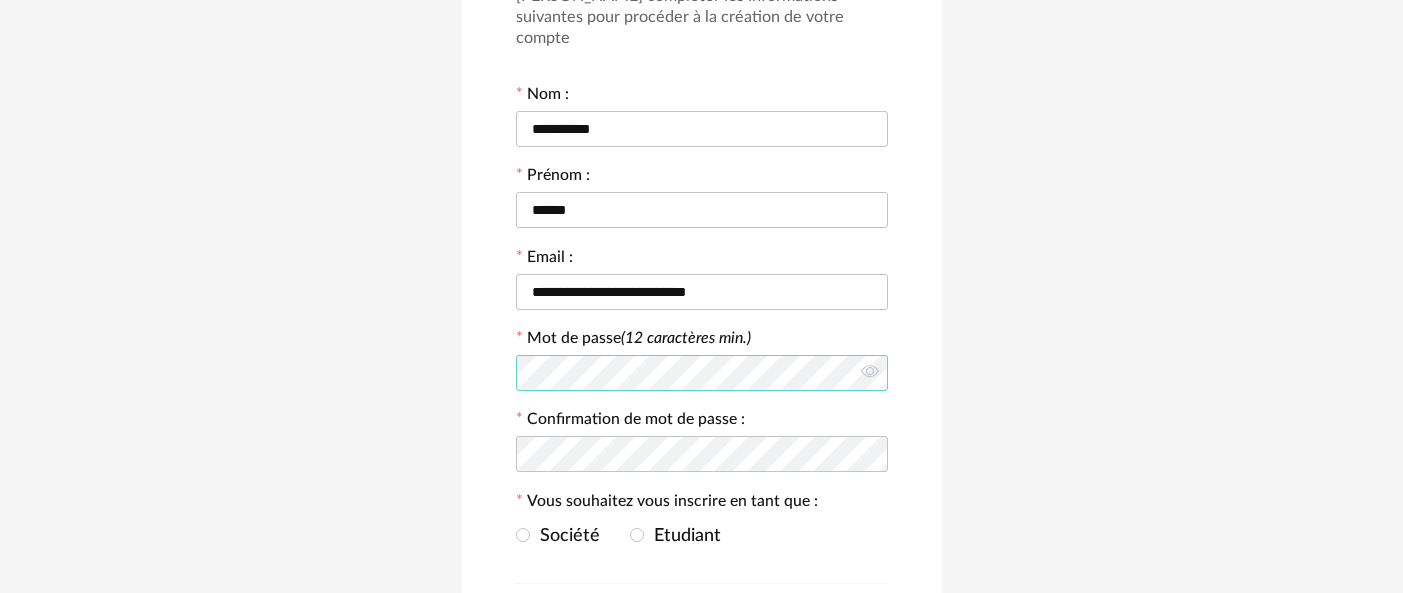 click on "**********" at bounding box center [702, 334] 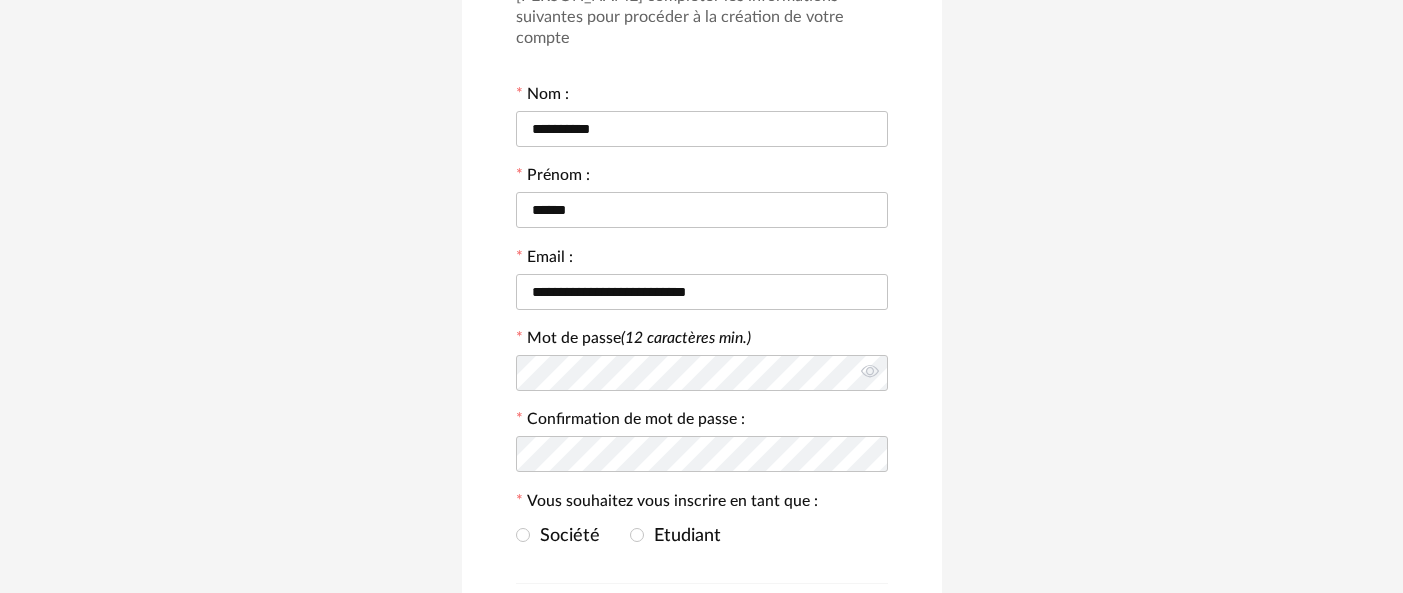 click on "Mot de passe  (12 caractères min.)" at bounding box center (633, 341) 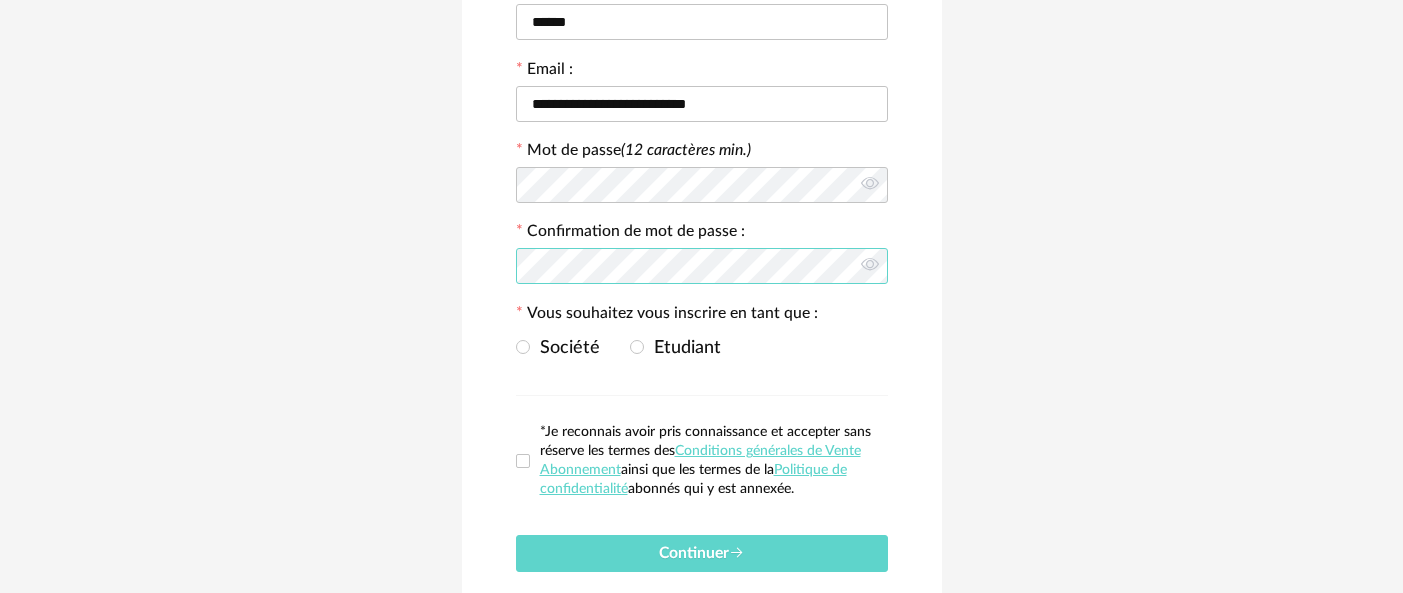scroll, scrollTop: 426, scrollLeft: 0, axis: vertical 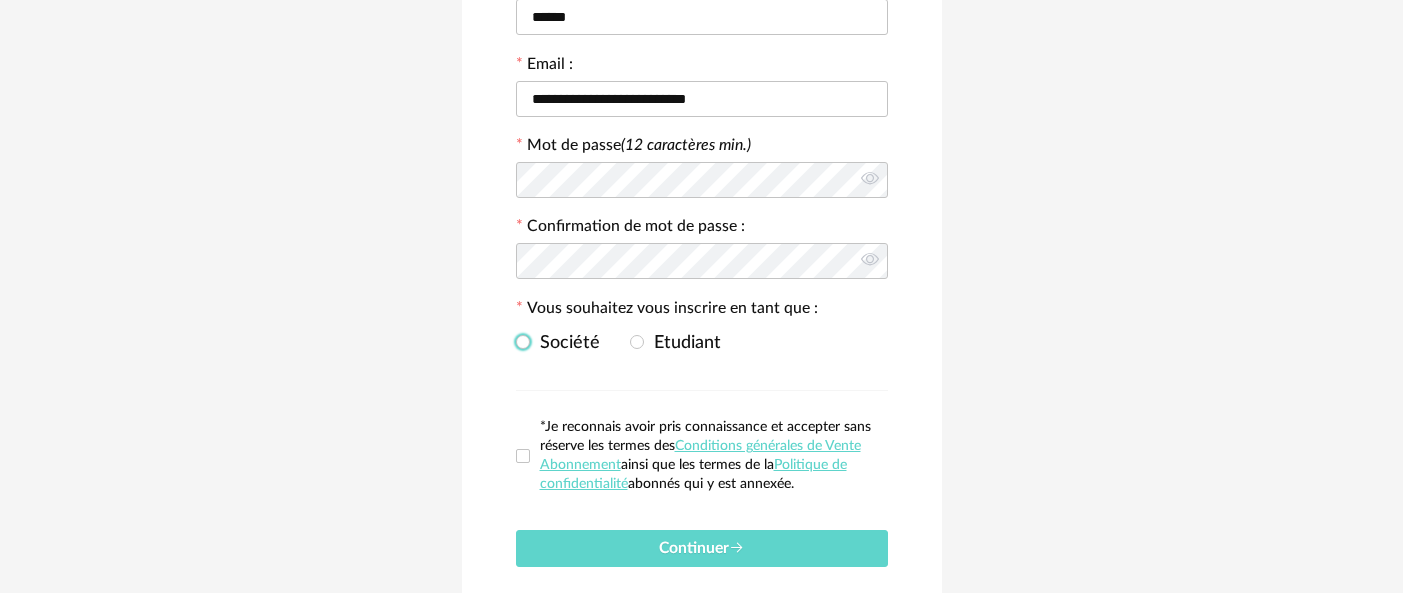 click on "Société" at bounding box center (565, 343) 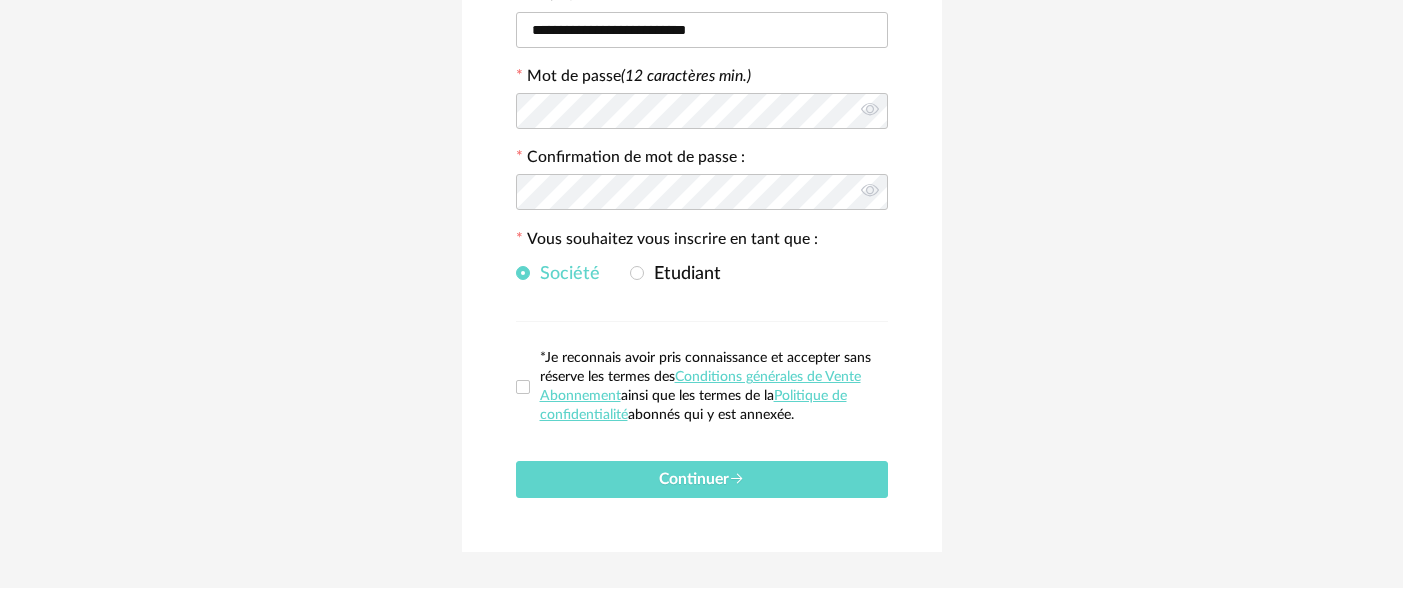 scroll, scrollTop: 515, scrollLeft: 0, axis: vertical 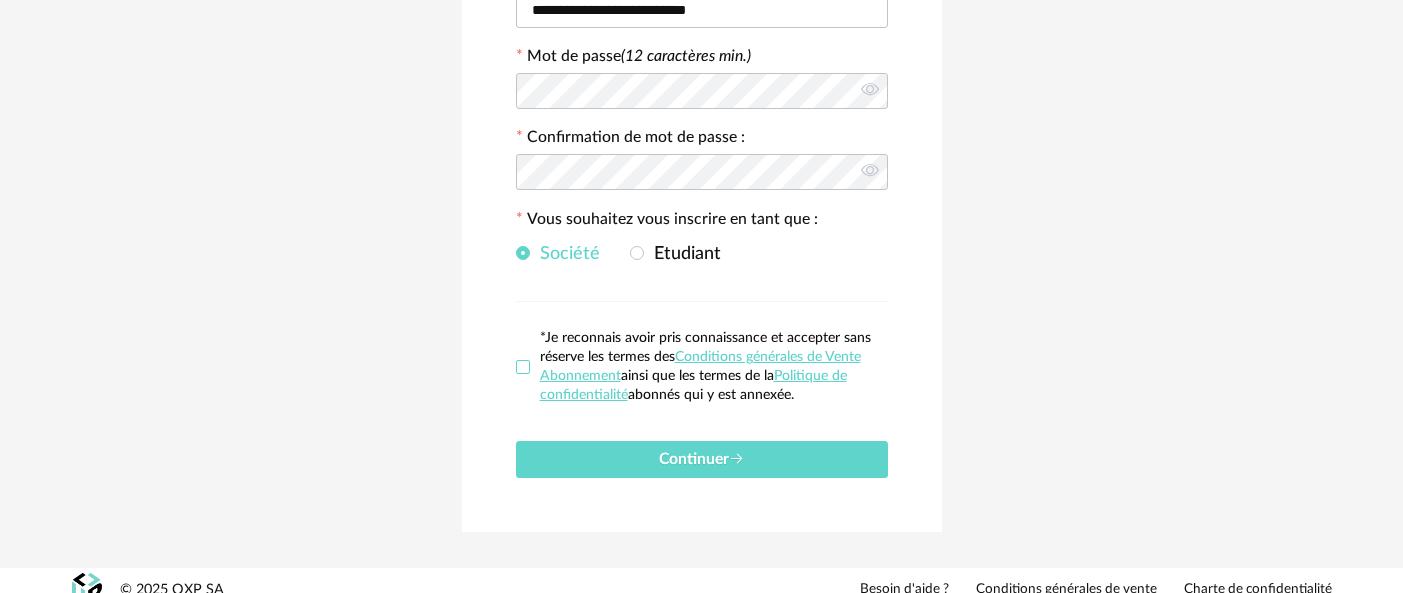 click at bounding box center [523, 367] 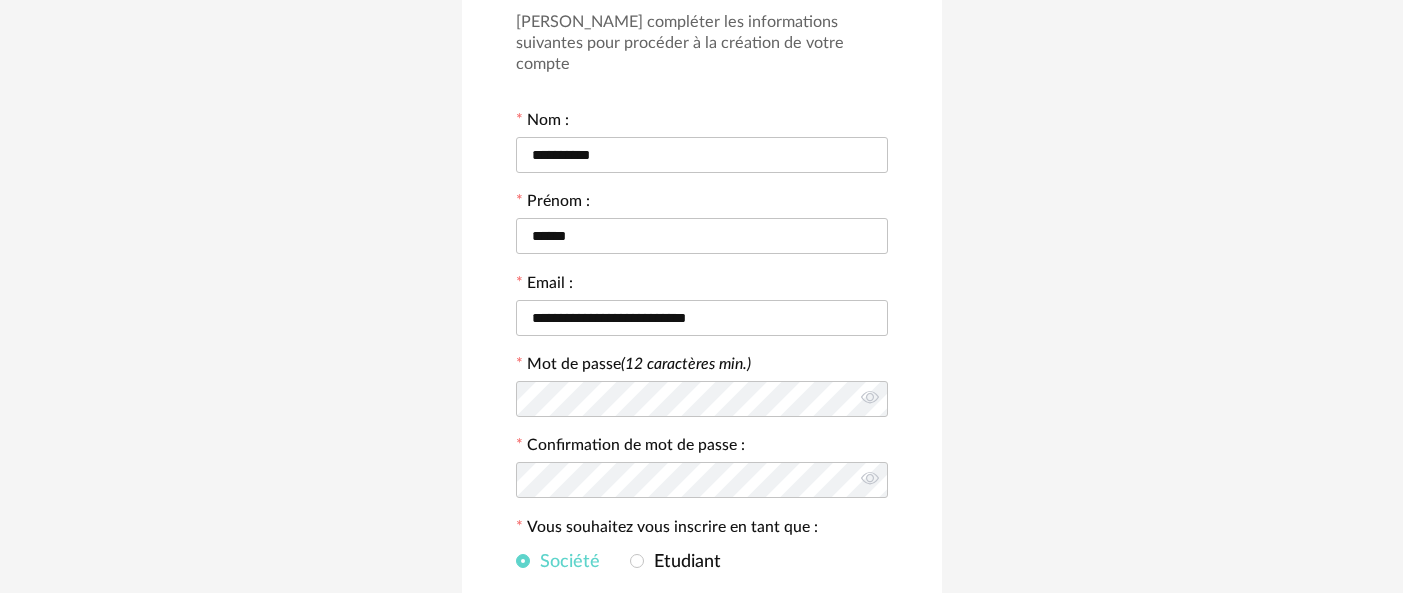 scroll, scrollTop: 246, scrollLeft: 0, axis: vertical 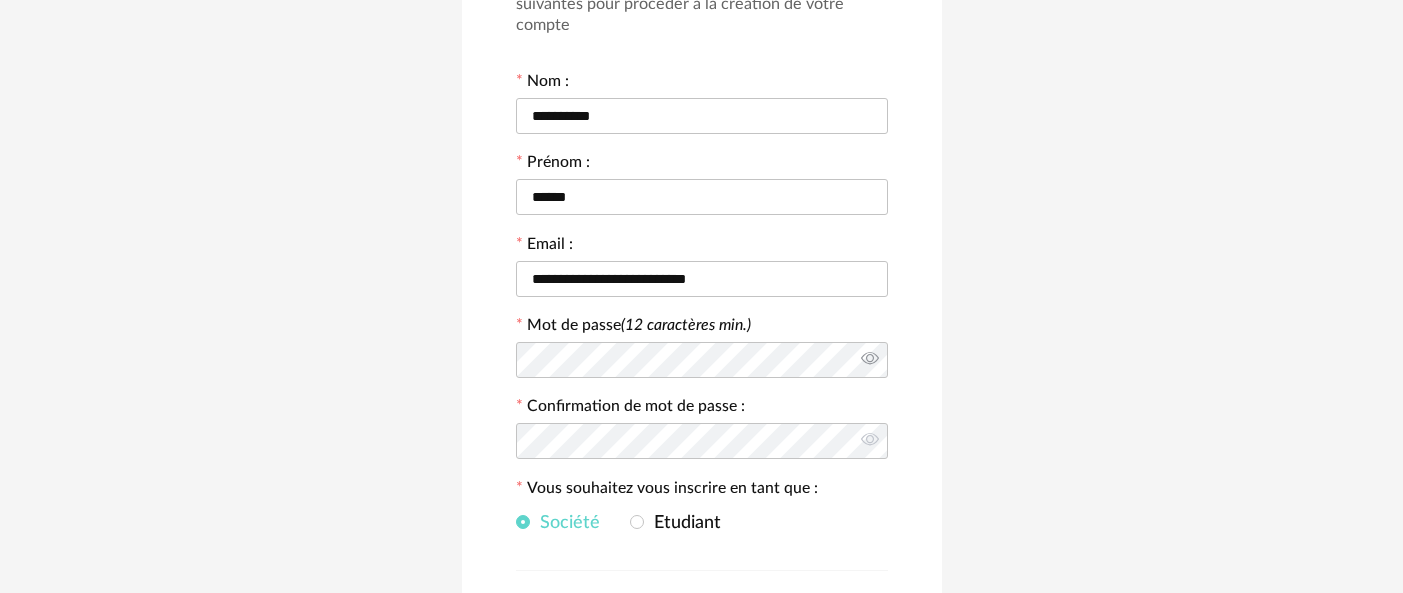 click at bounding box center [870, 360] 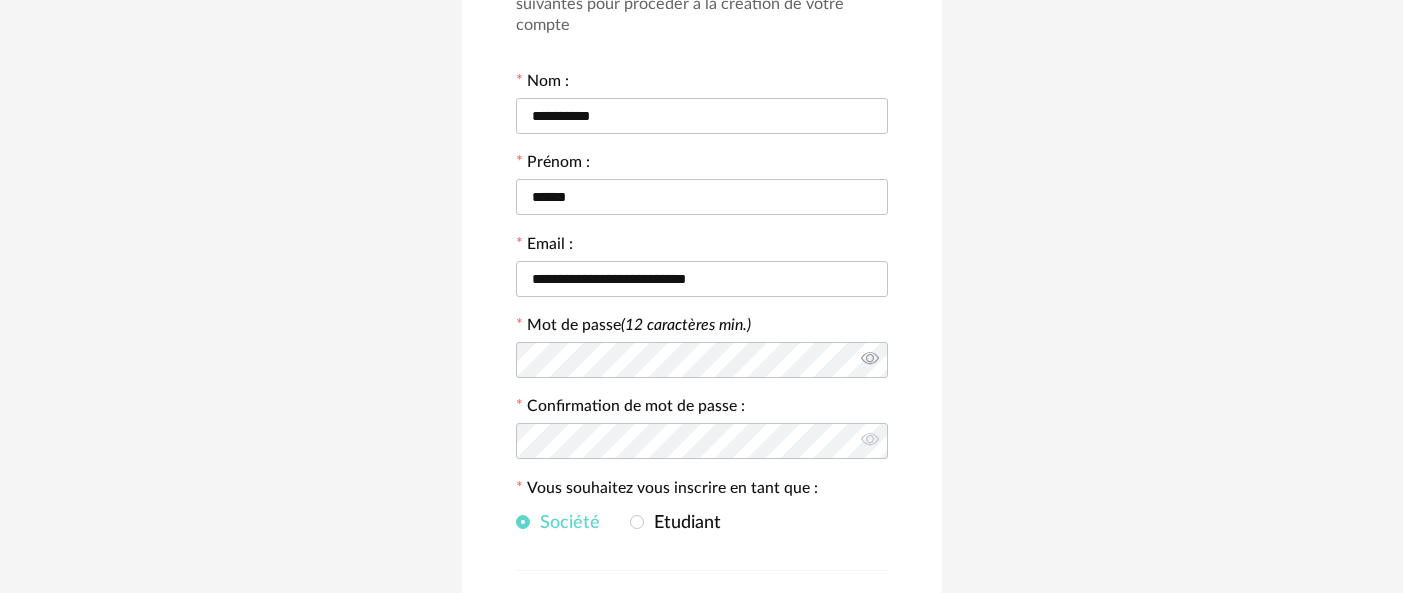 click at bounding box center [870, 360] 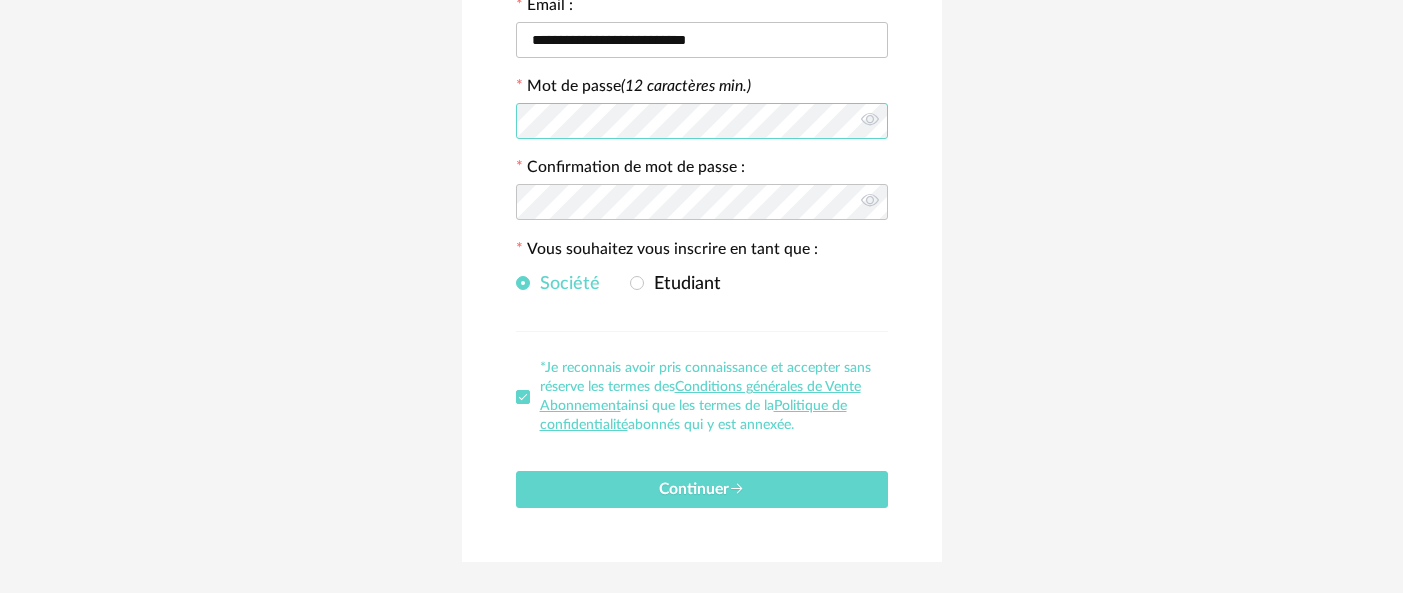 scroll, scrollTop: 495, scrollLeft: 0, axis: vertical 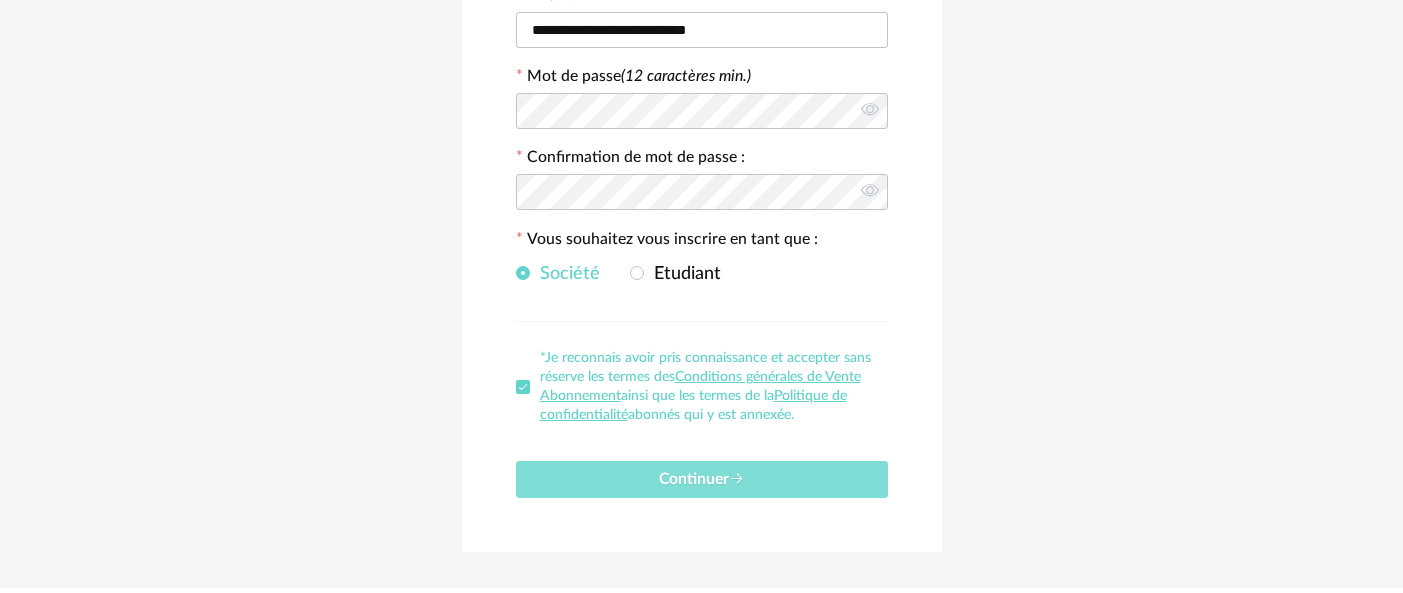 click on "Continuer" at bounding box center (702, 479) 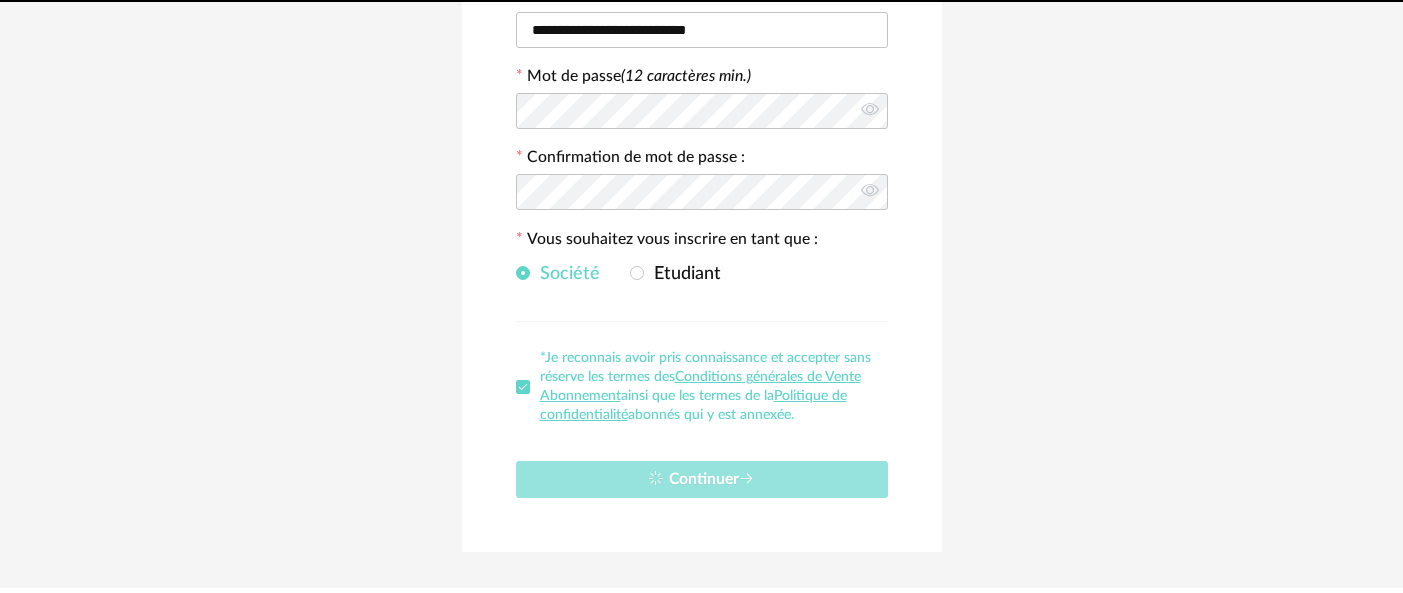 type 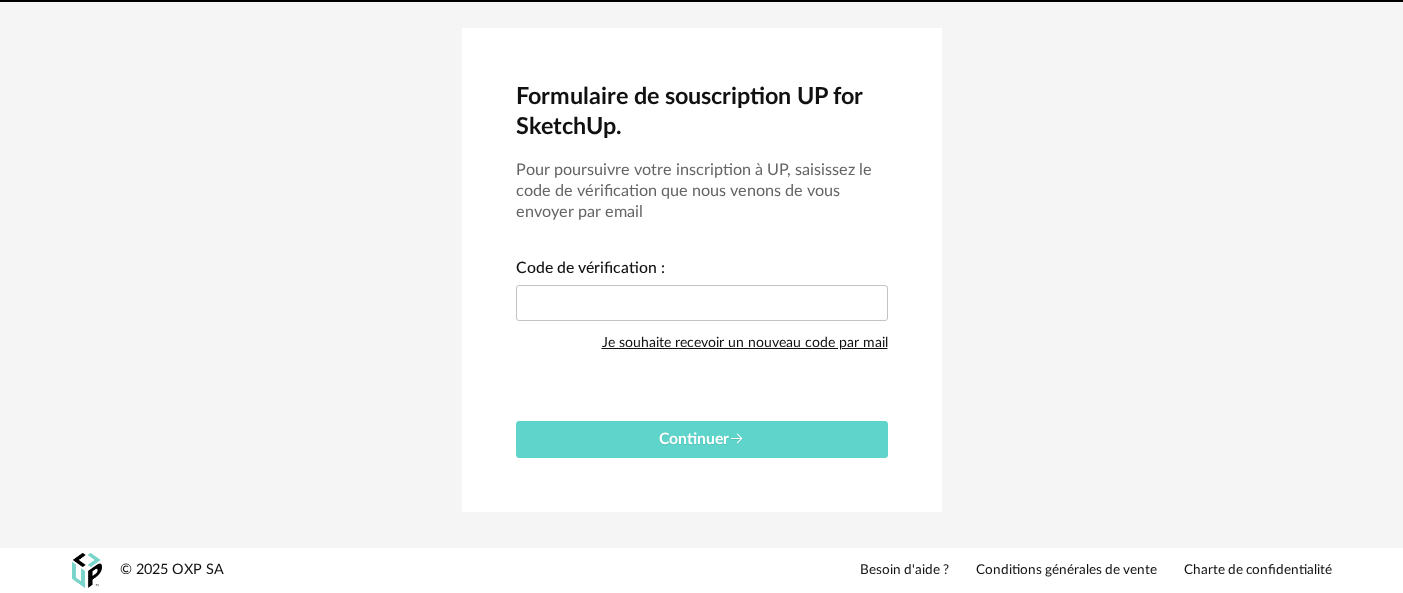 scroll, scrollTop: 58, scrollLeft: 0, axis: vertical 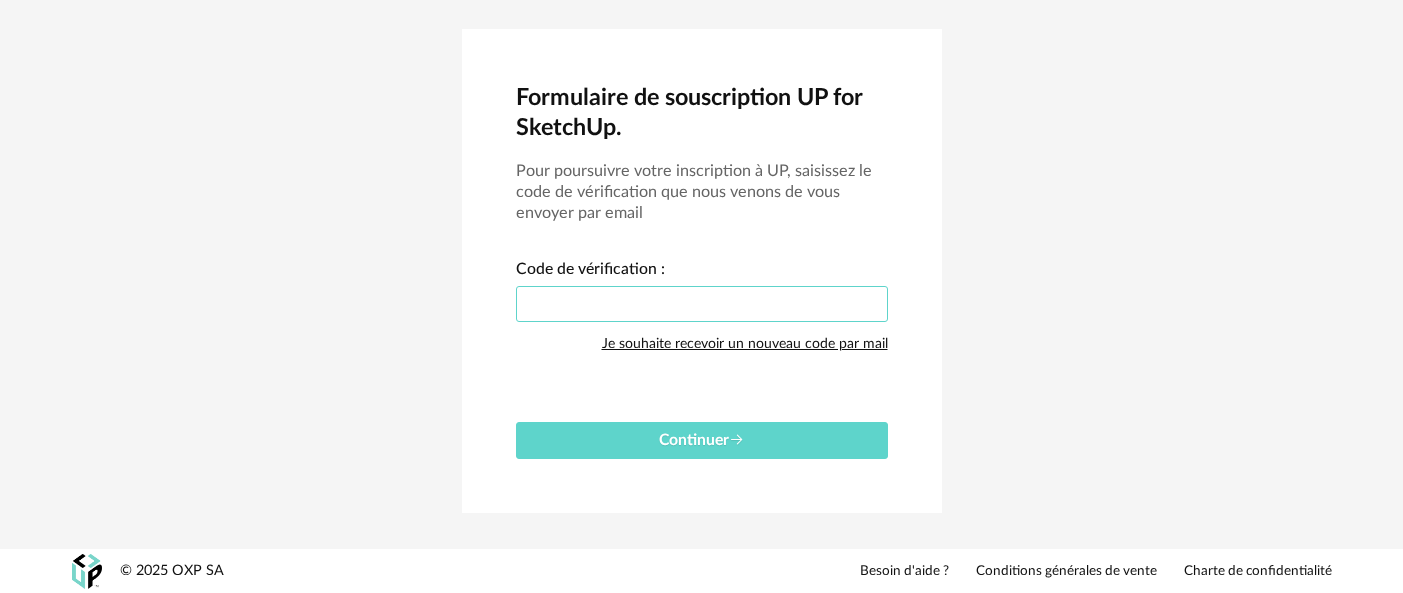 click at bounding box center (702, 304) 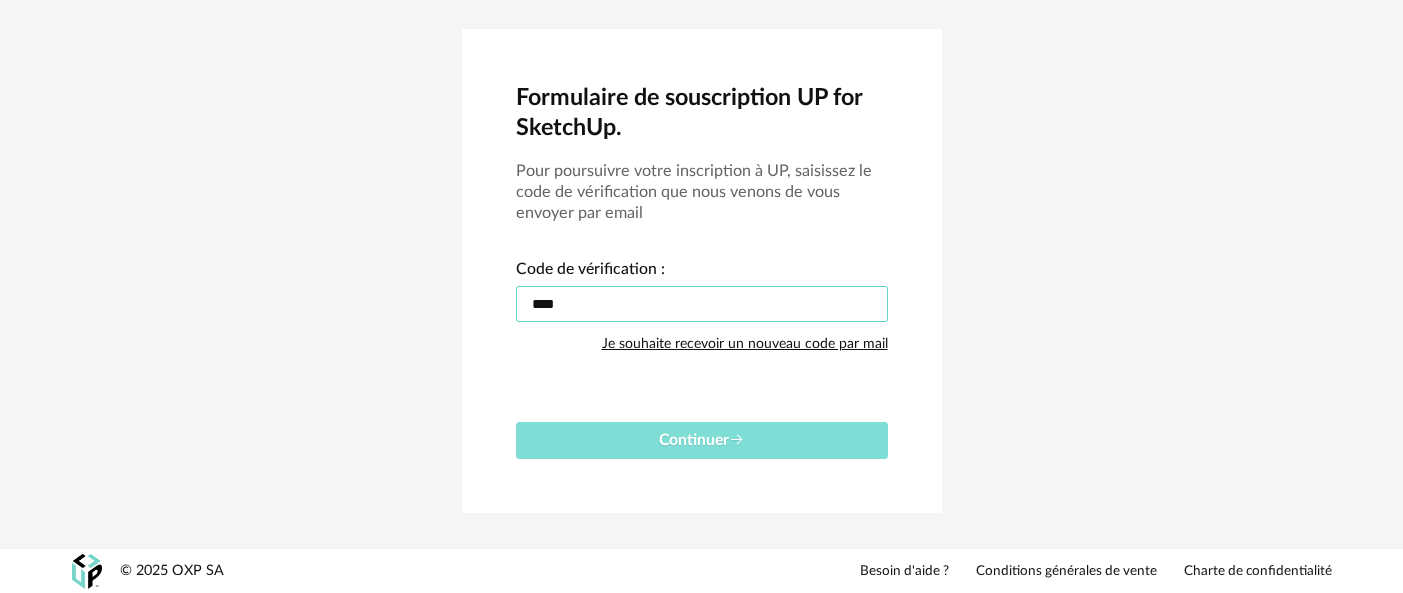 type on "****" 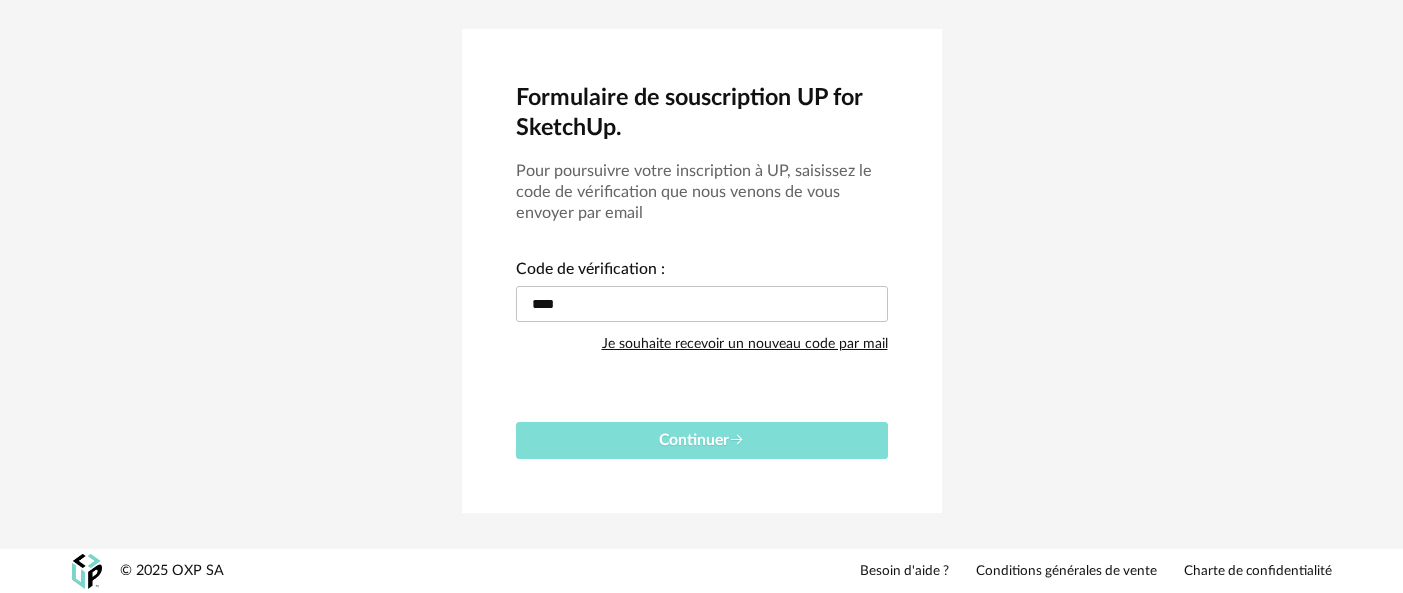 click on "Continuer" at bounding box center (702, 440) 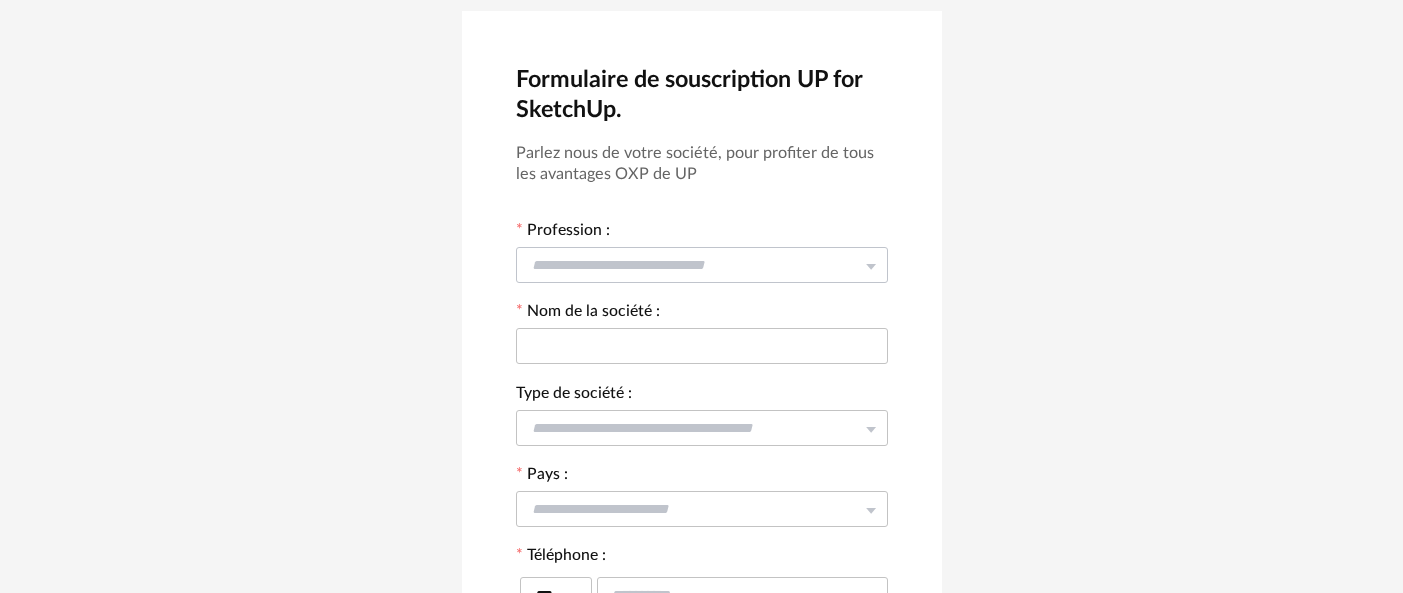 scroll, scrollTop: 77, scrollLeft: 0, axis: vertical 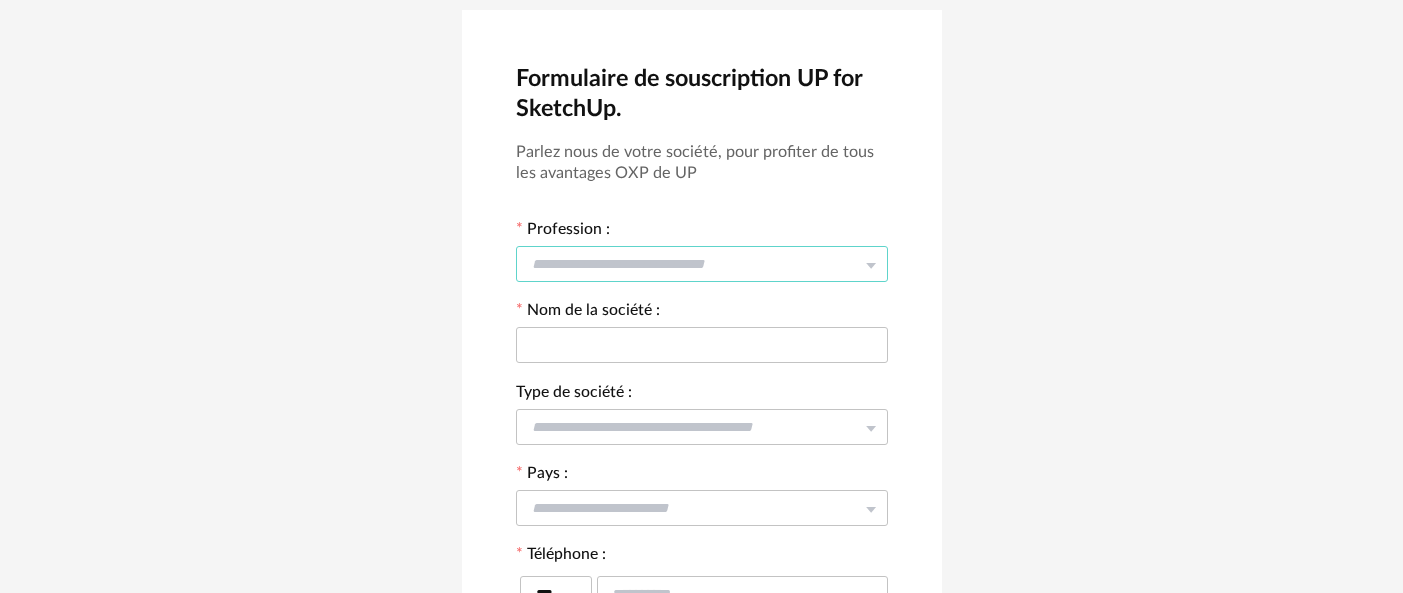 click at bounding box center [702, 264] 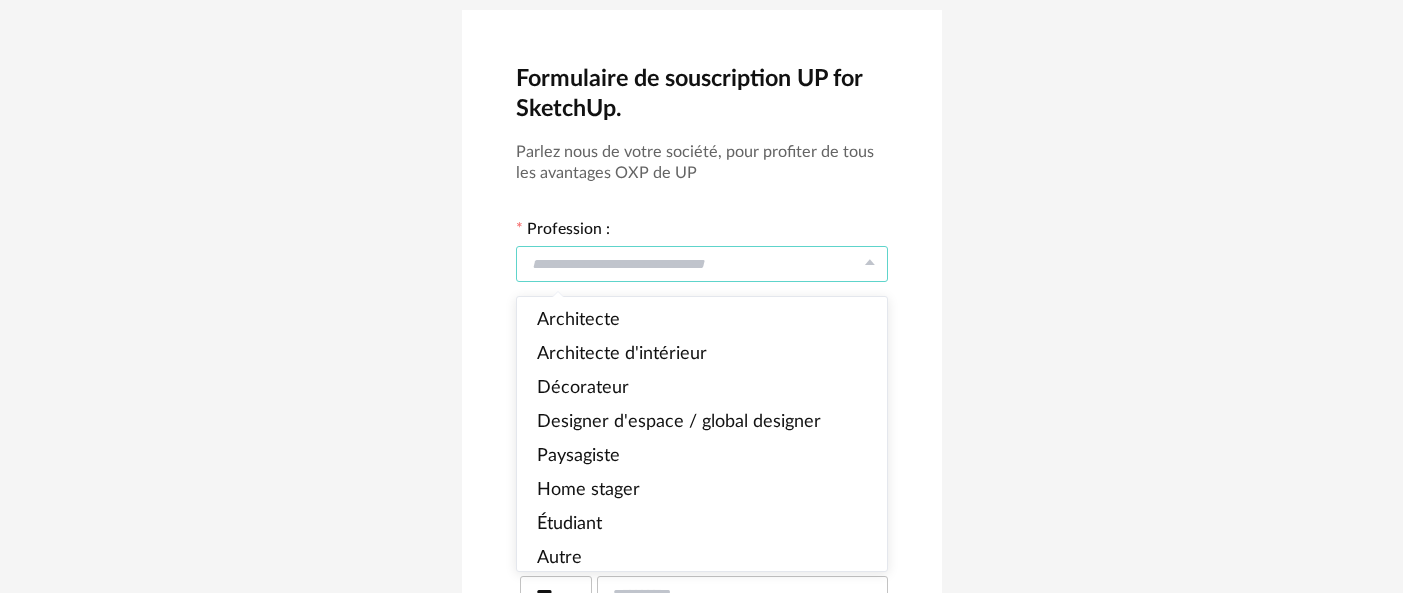 click at bounding box center (702, 264) 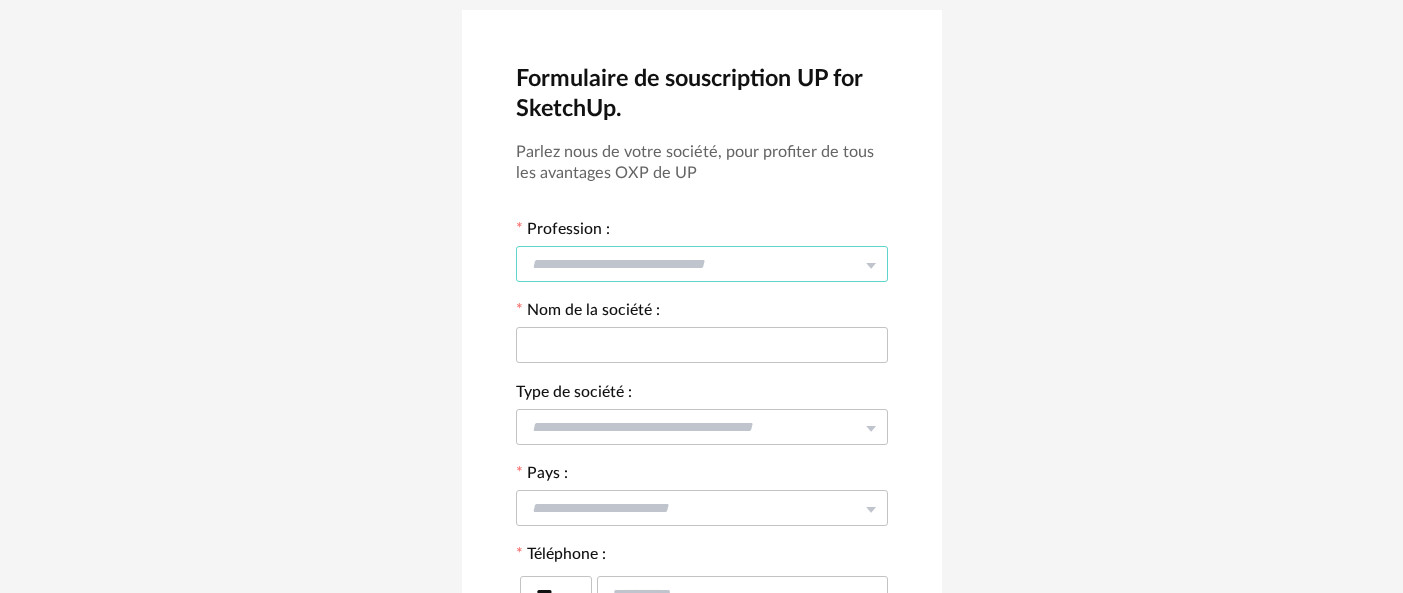 click at bounding box center (702, 264) 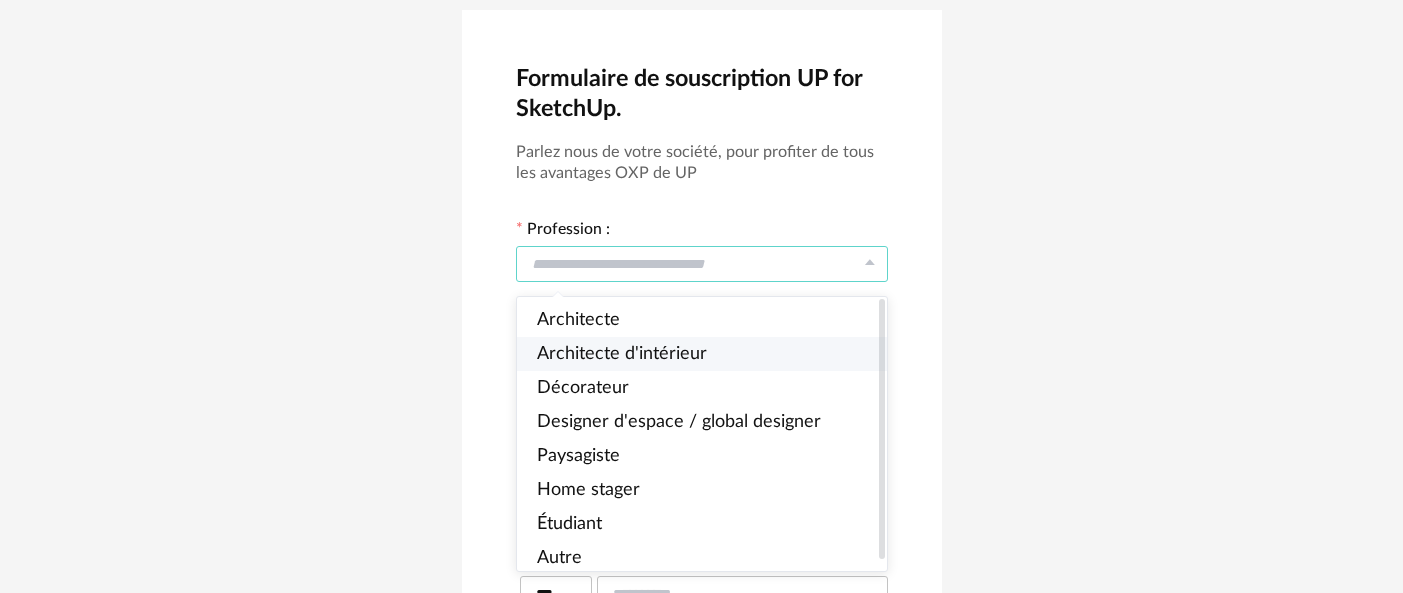 click on "Architecte d'intérieur" at bounding box center (702, 354) 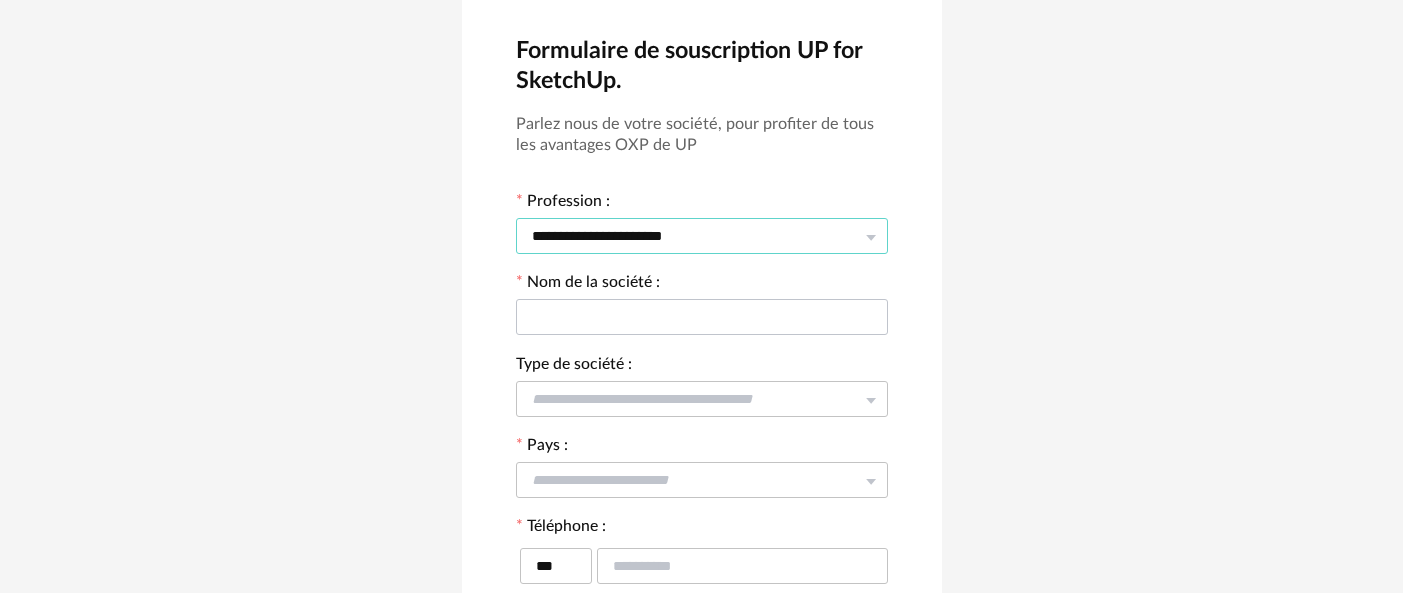 scroll, scrollTop: 169, scrollLeft: 0, axis: vertical 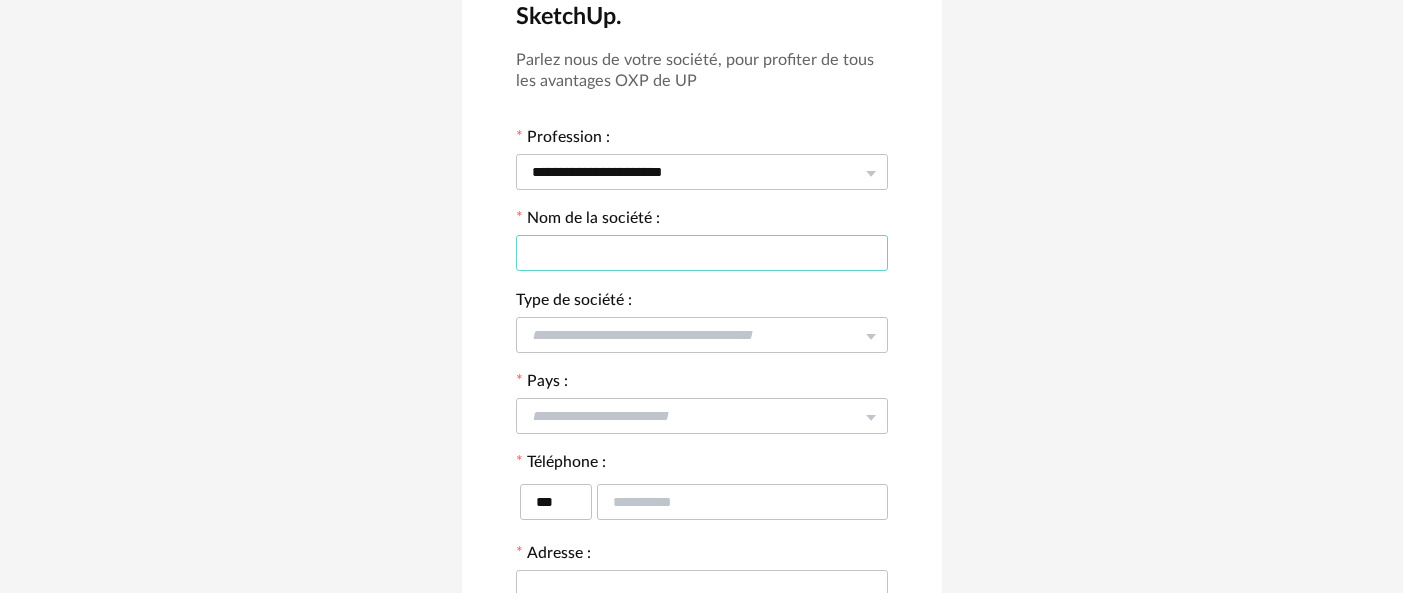 click at bounding box center (702, 253) 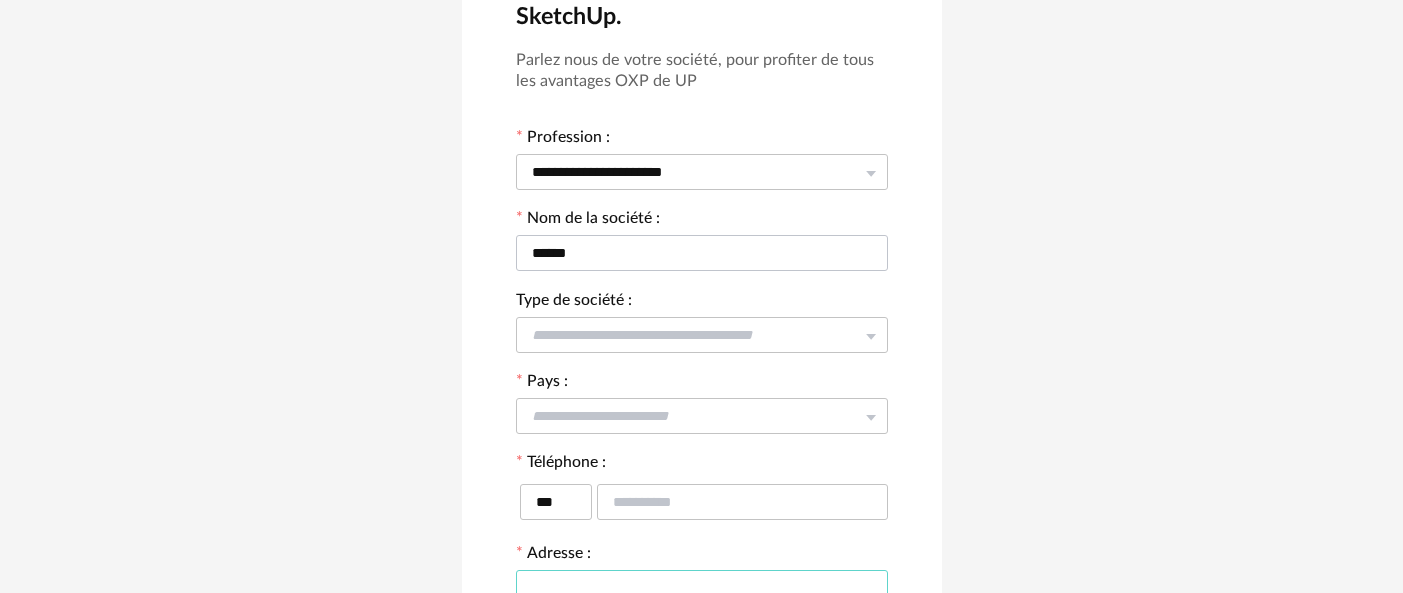 type on "**********" 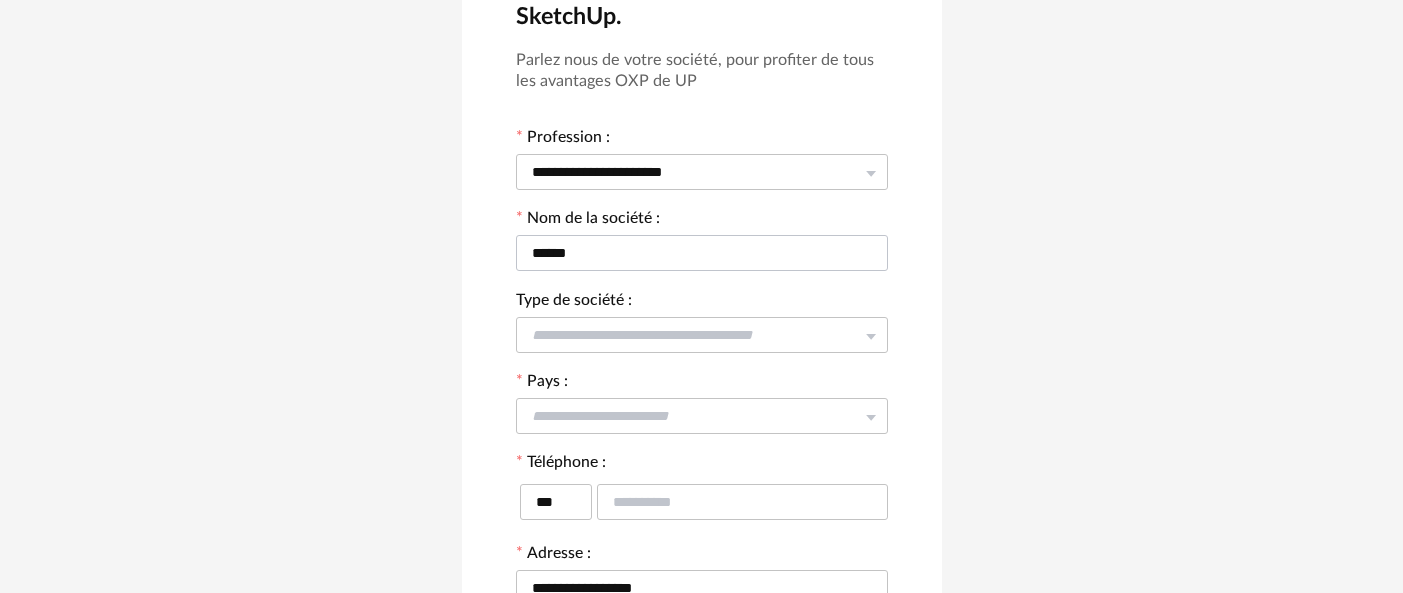 type on "******" 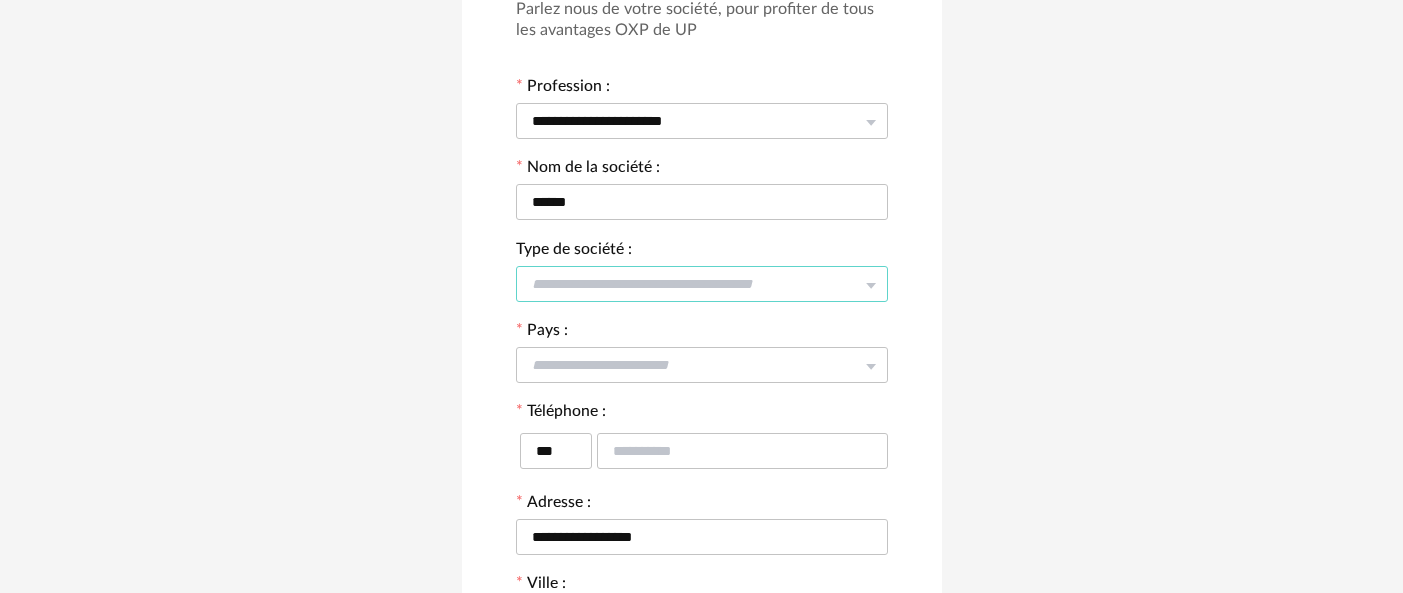 click at bounding box center (702, 284) 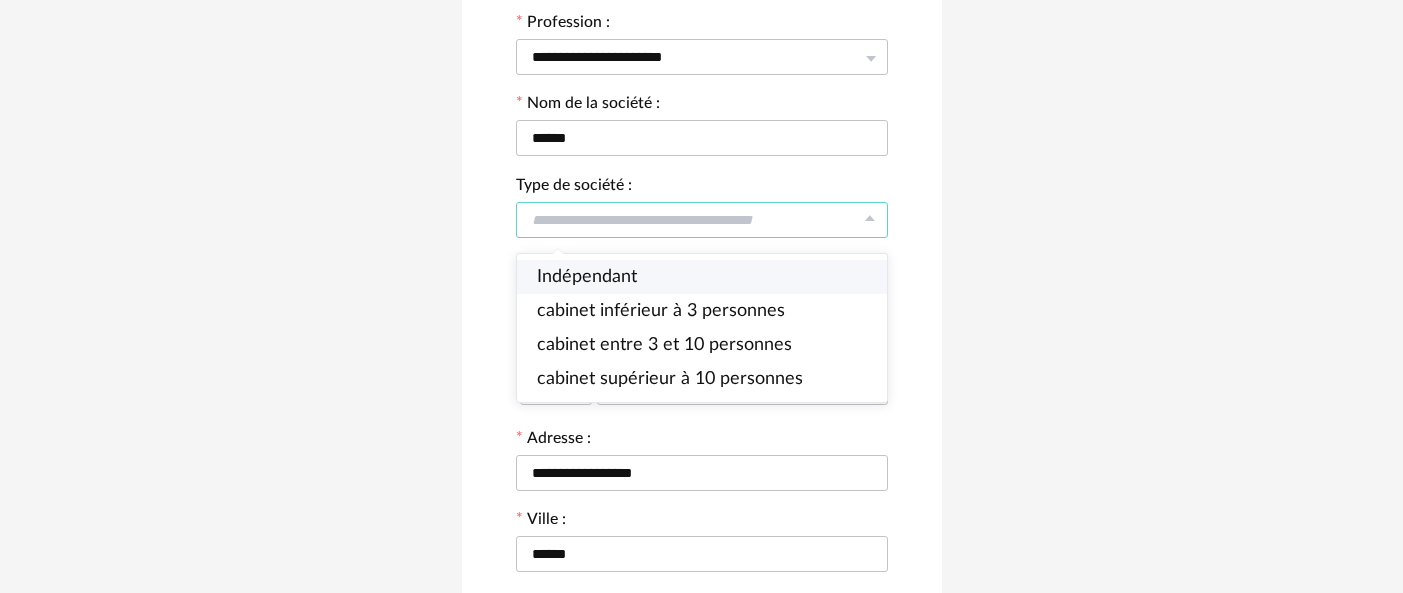 scroll, scrollTop: 294, scrollLeft: 0, axis: vertical 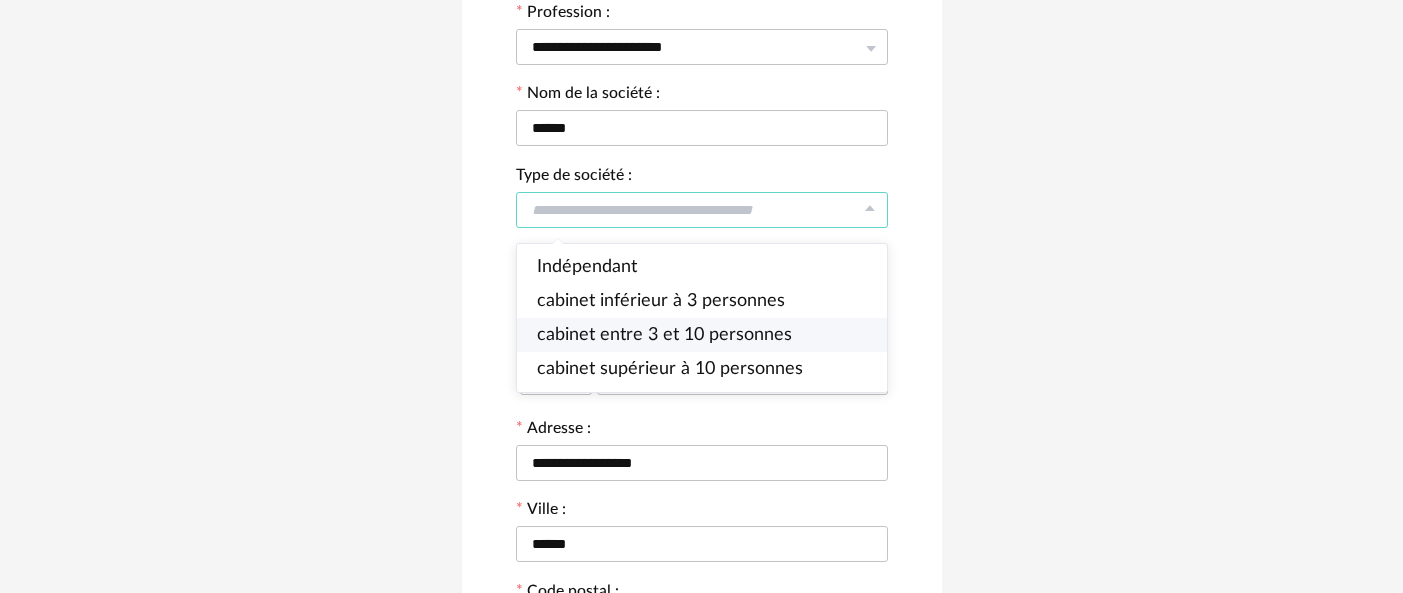 click on "cabinet entre 3 et 10 personnes" at bounding box center [664, 335] 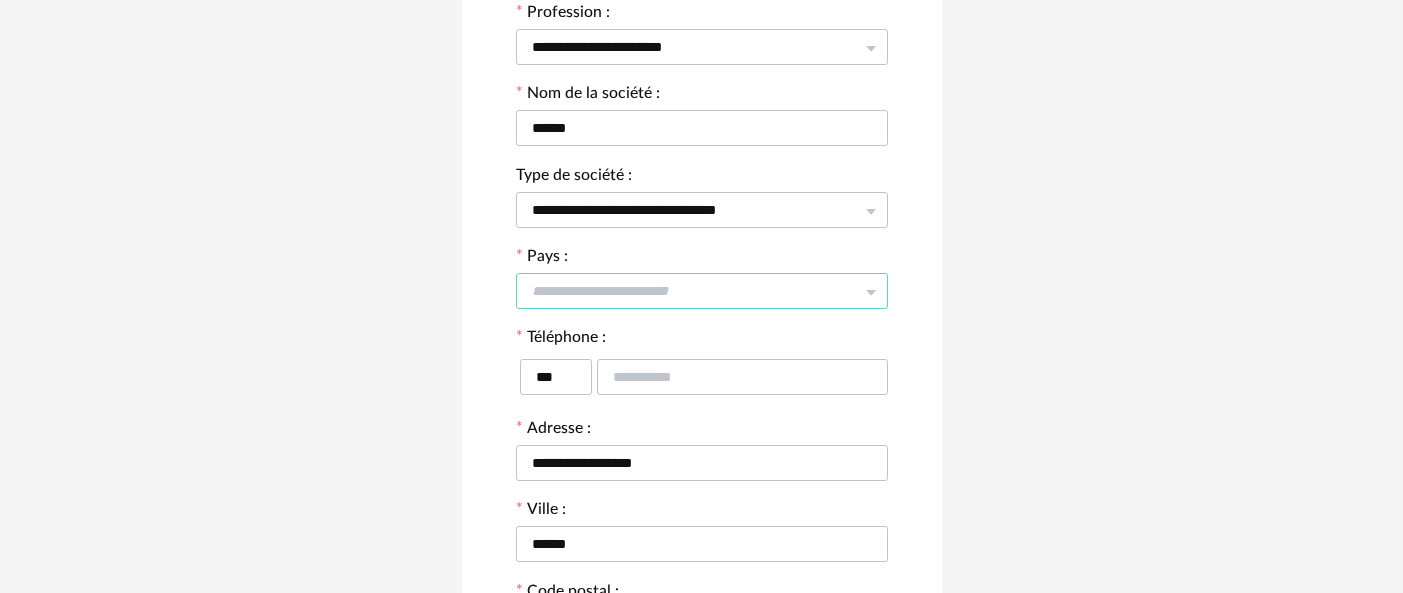 click at bounding box center [702, 291] 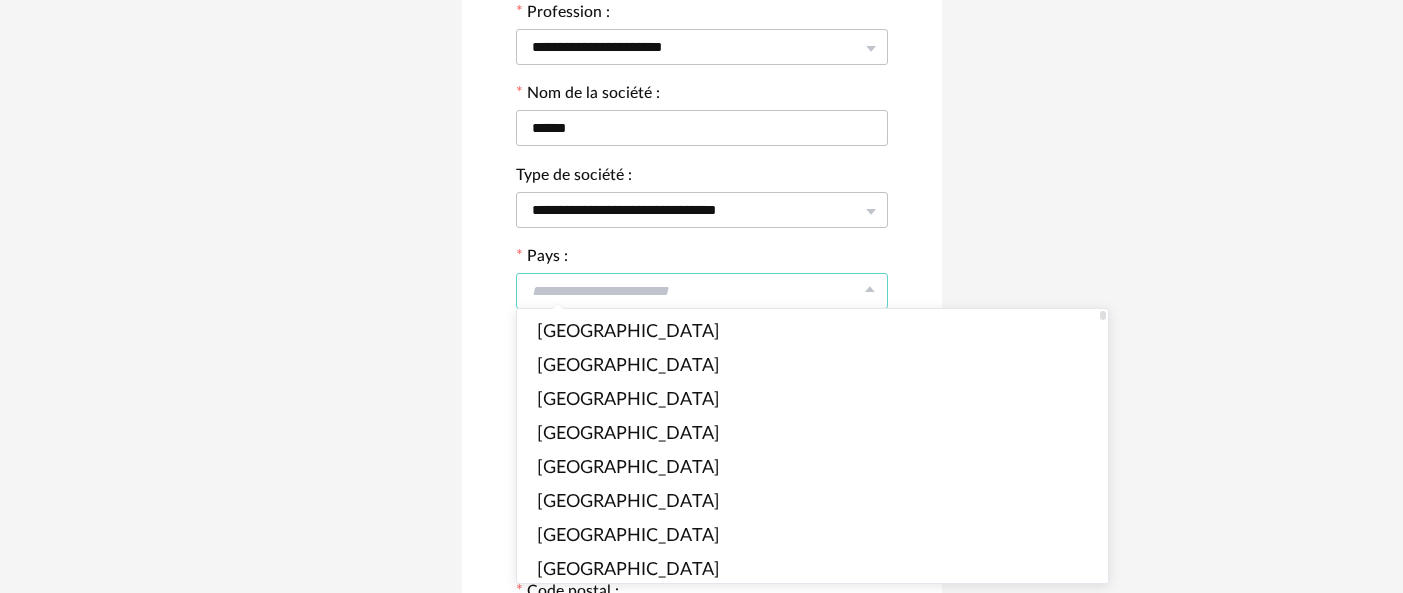 type on "******" 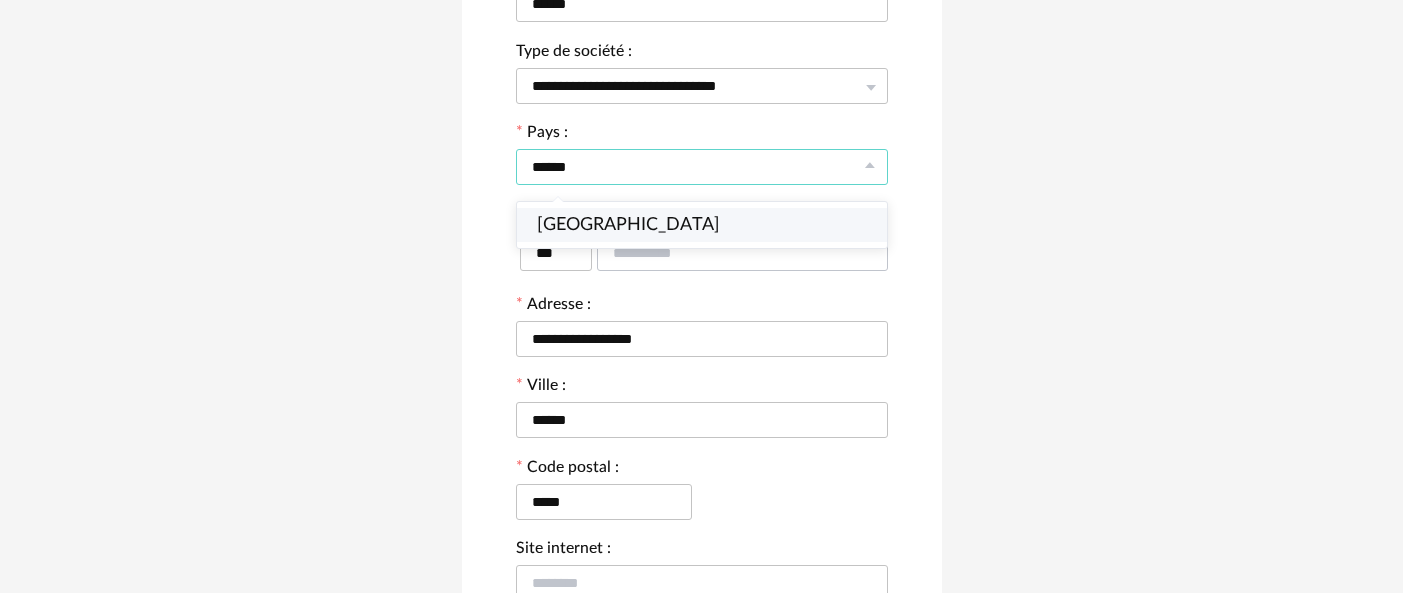 scroll, scrollTop: 436, scrollLeft: 0, axis: vertical 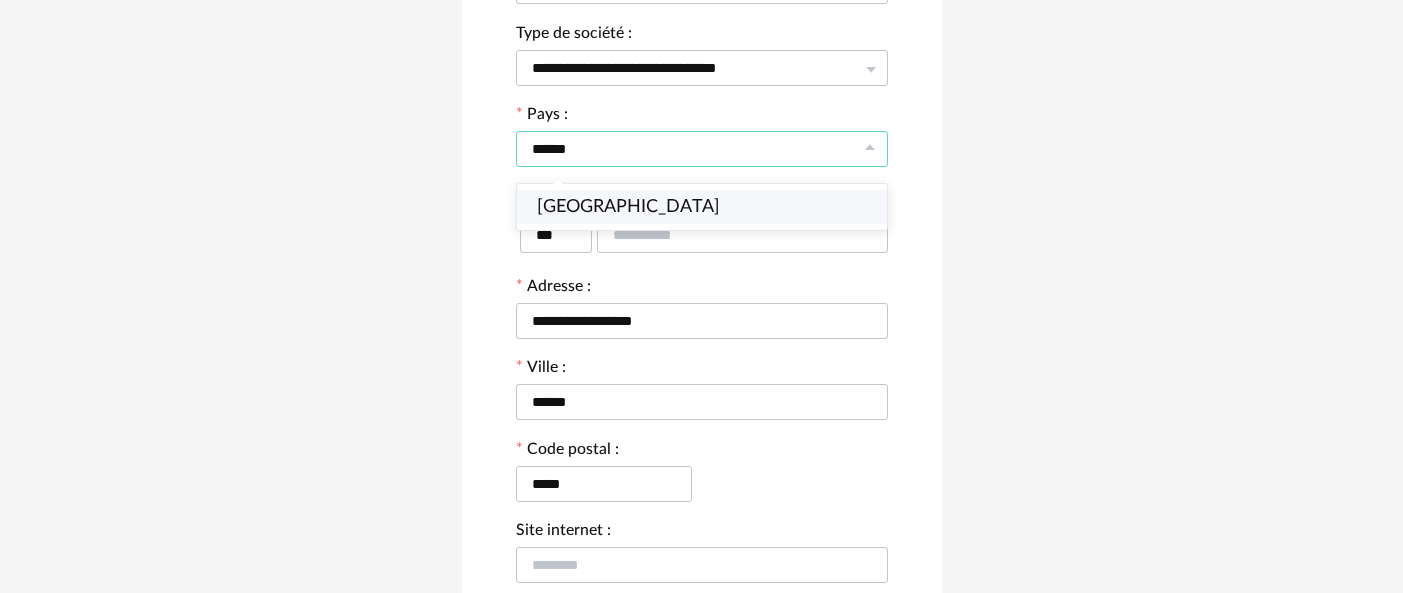 click on "**********" at bounding box center (702, 308) 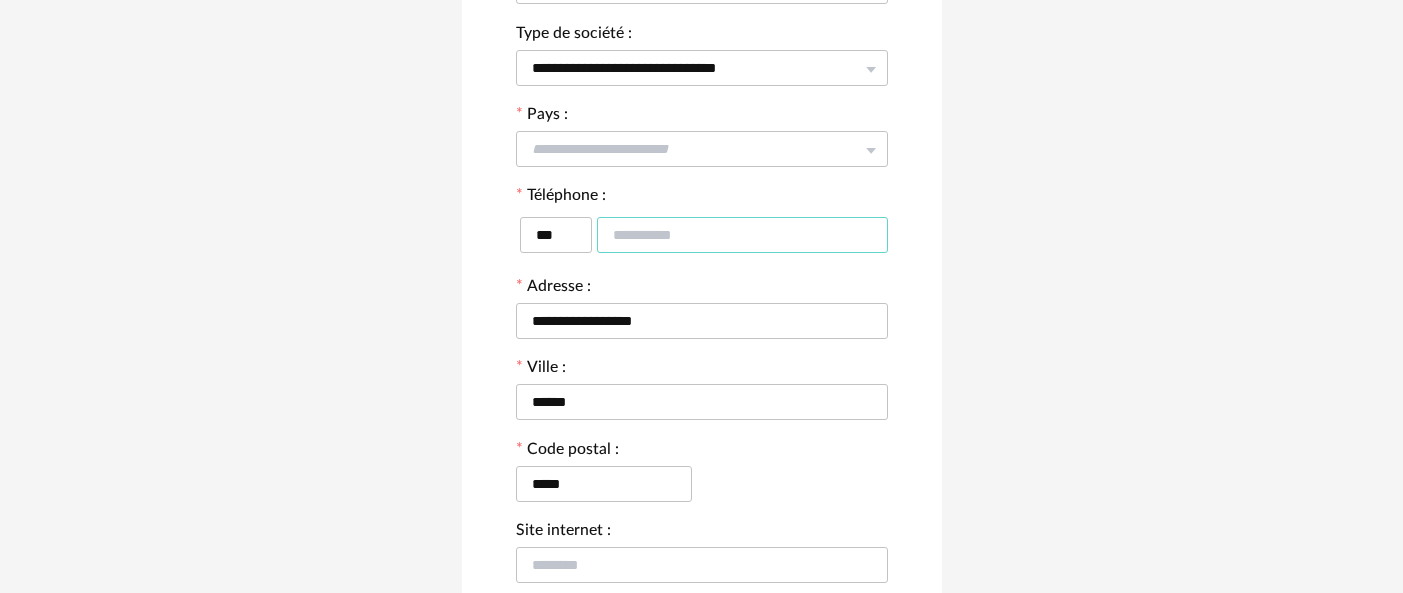 click at bounding box center [742, 235] 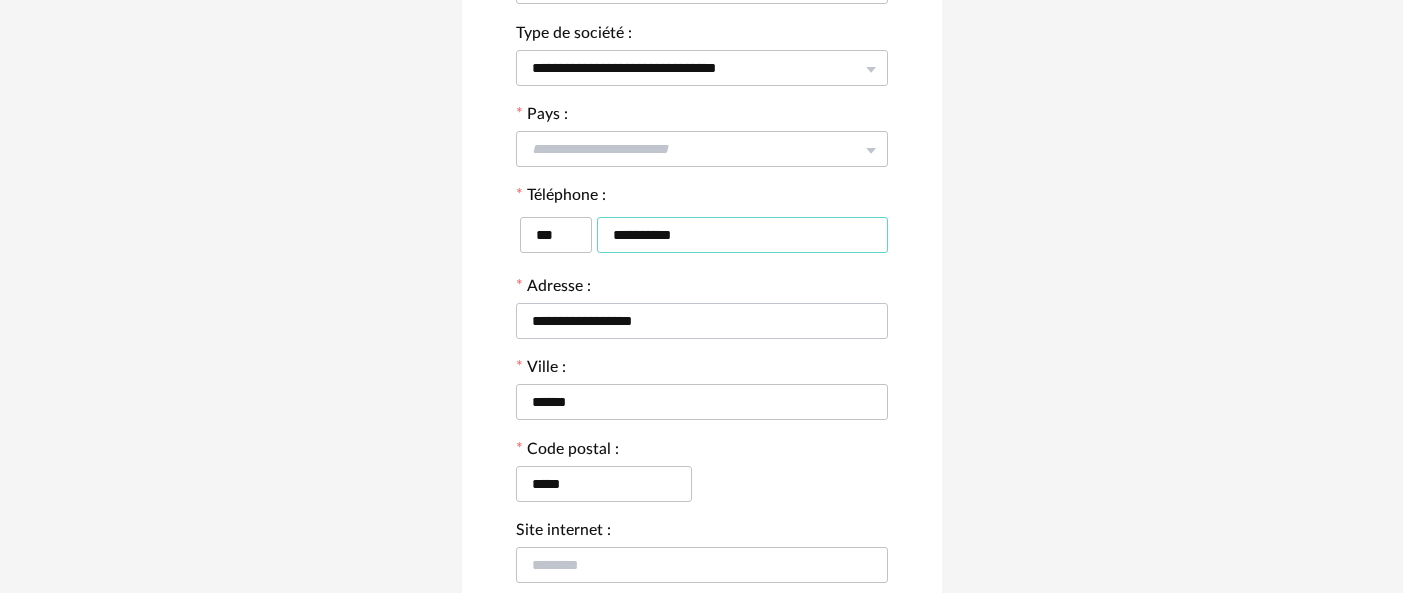 type on "**********" 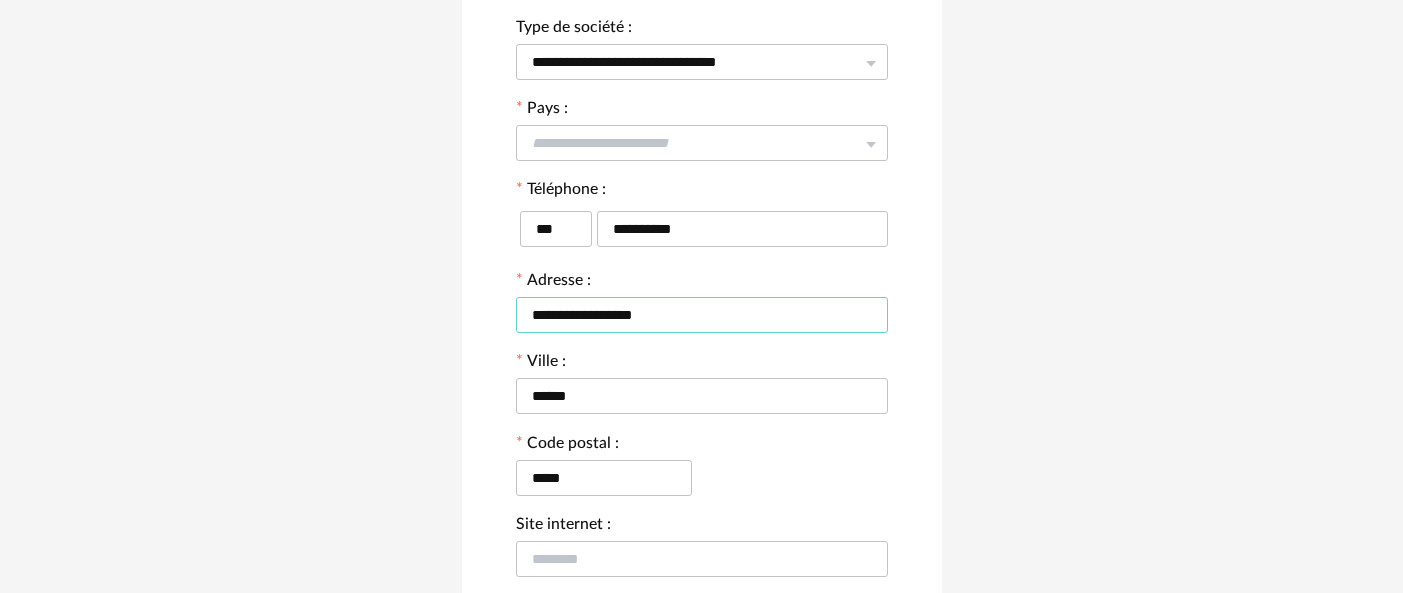 click on "**********" at bounding box center (702, 315) 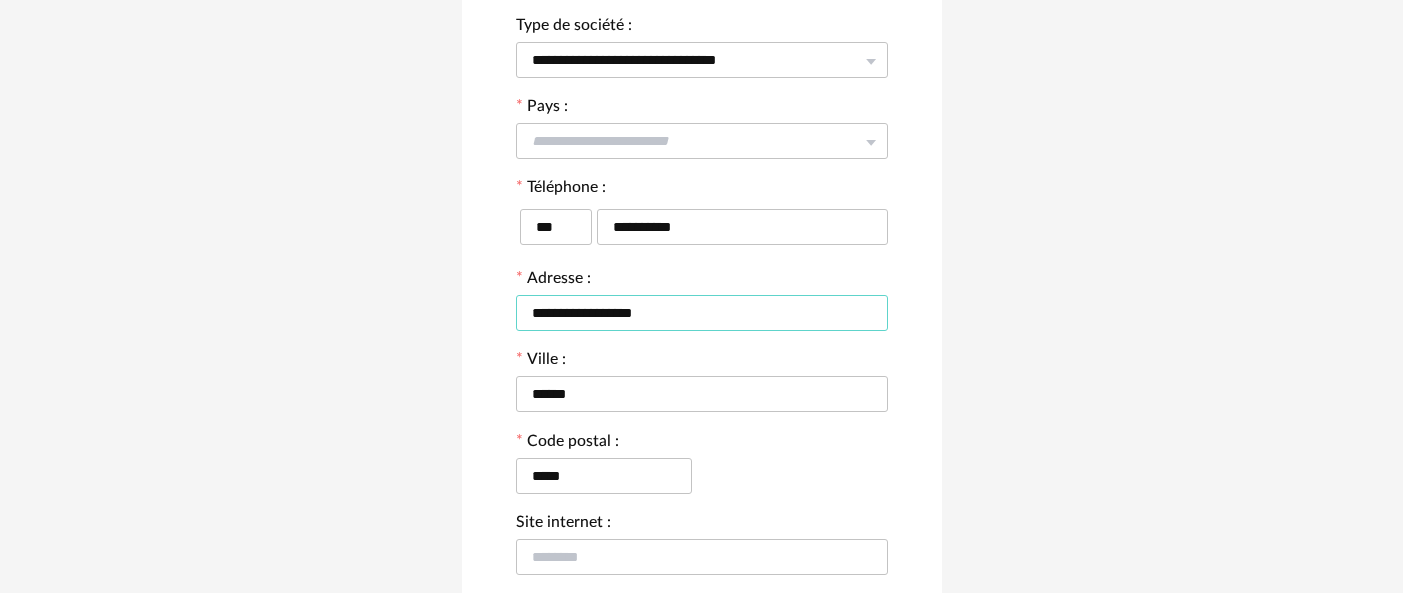 click on "**********" at bounding box center [702, 313] 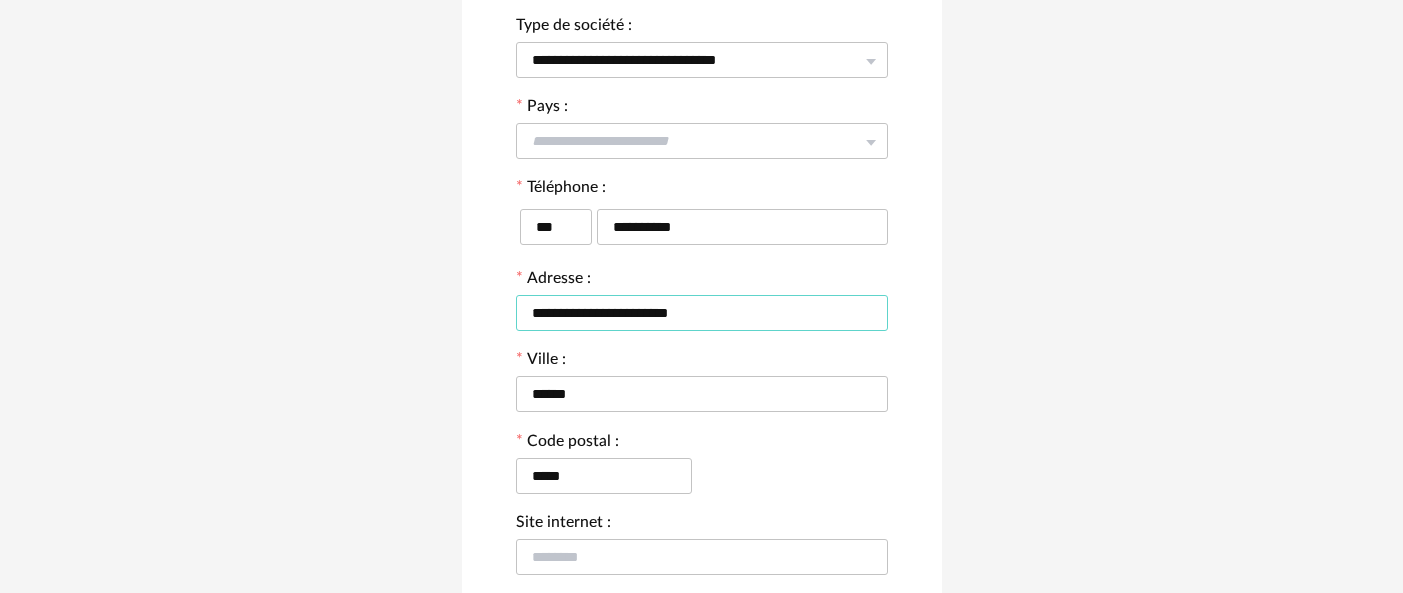 type on "**********" 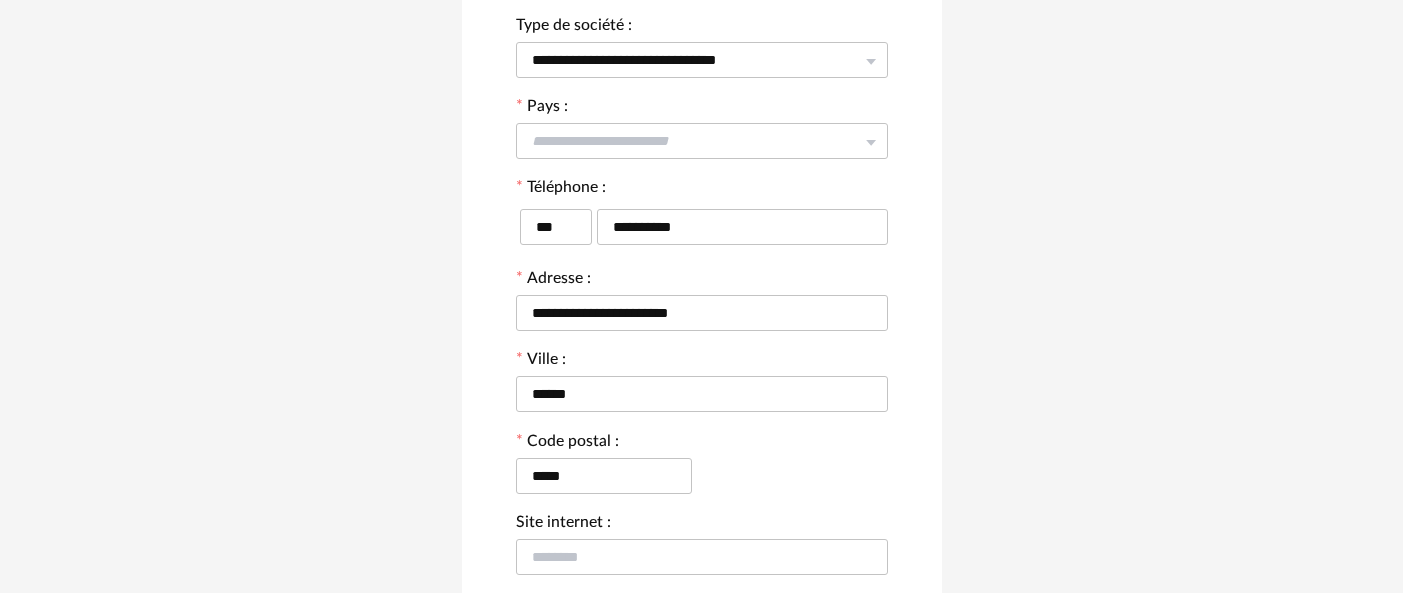 click on "**********" at bounding box center [701, 173] 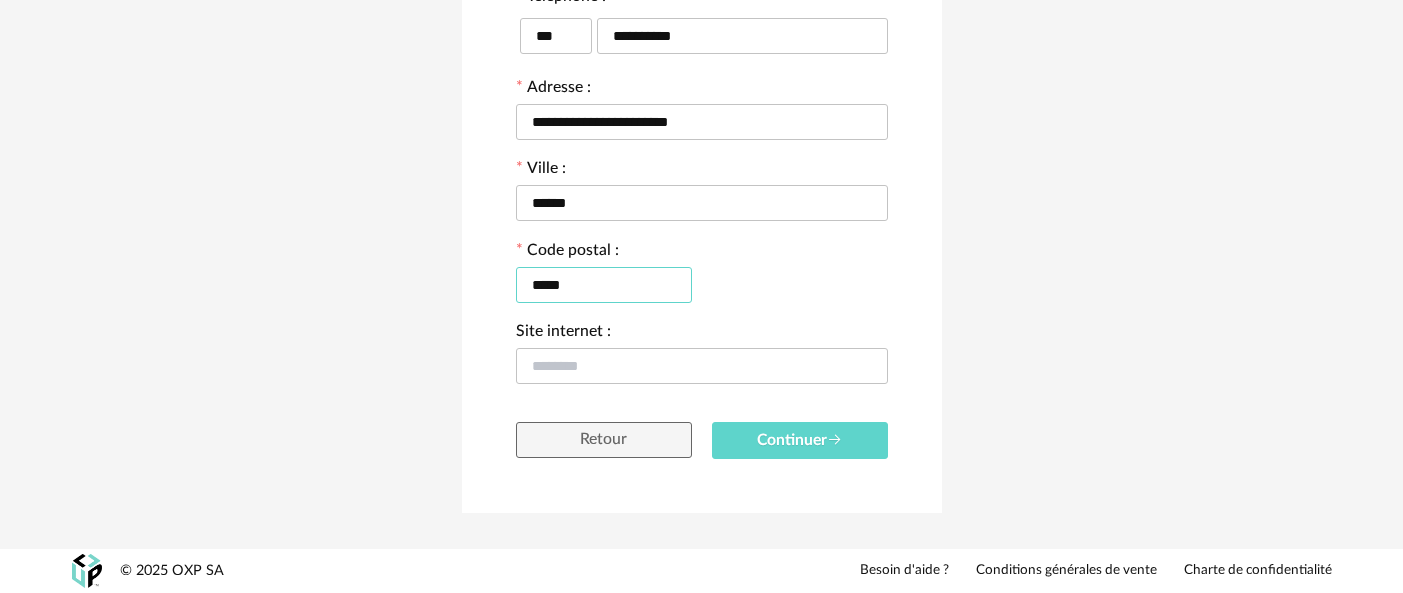 click on "*****" at bounding box center [604, 285] 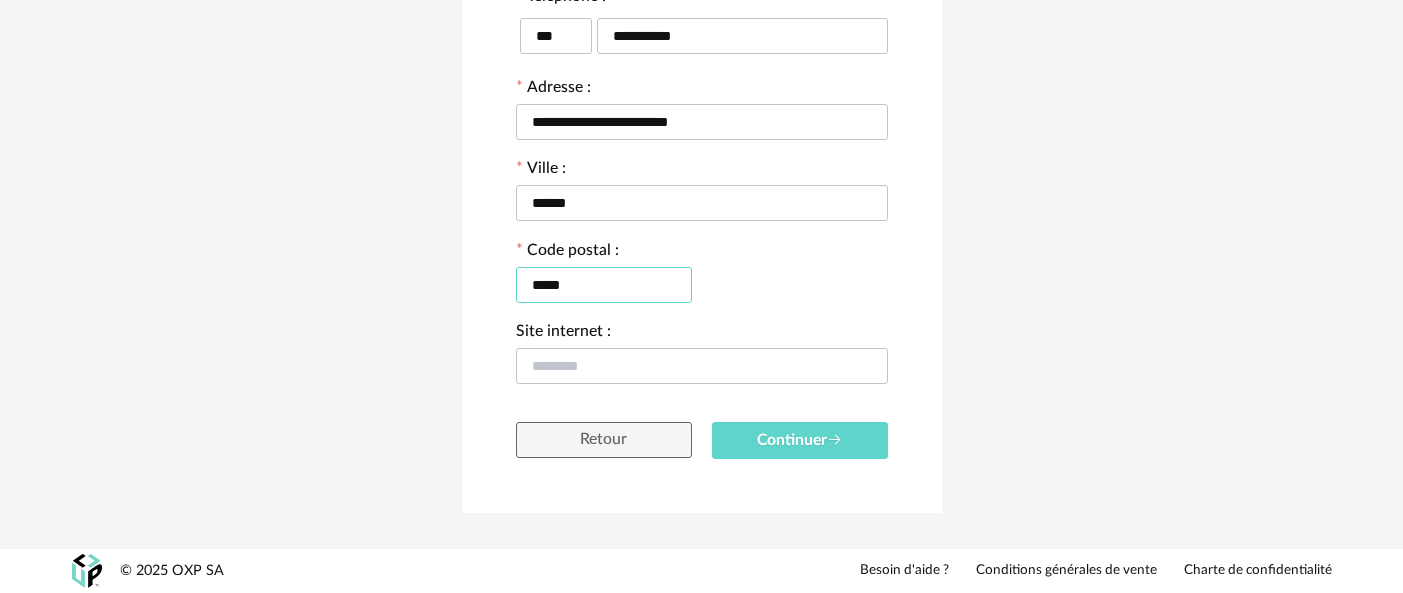 drag, startPoint x: 593, startPoint y: 276, endPoint x: 550, endPoint y: 278, distance: 43.046486 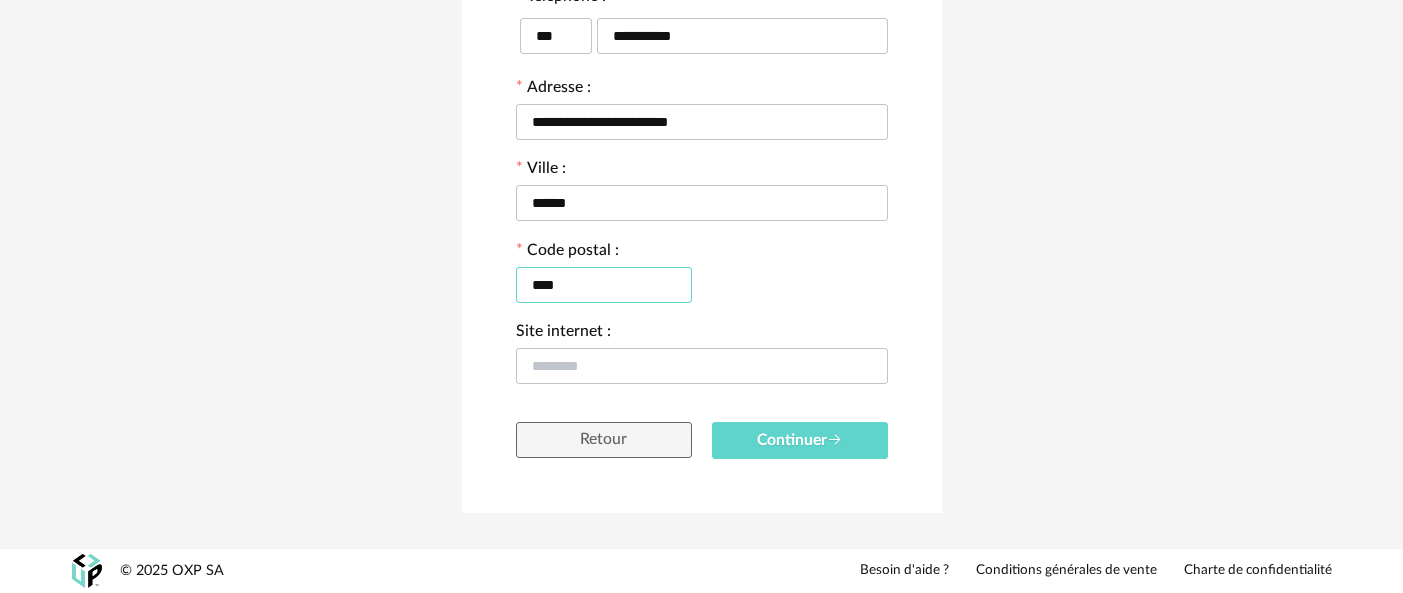 type on "*****" 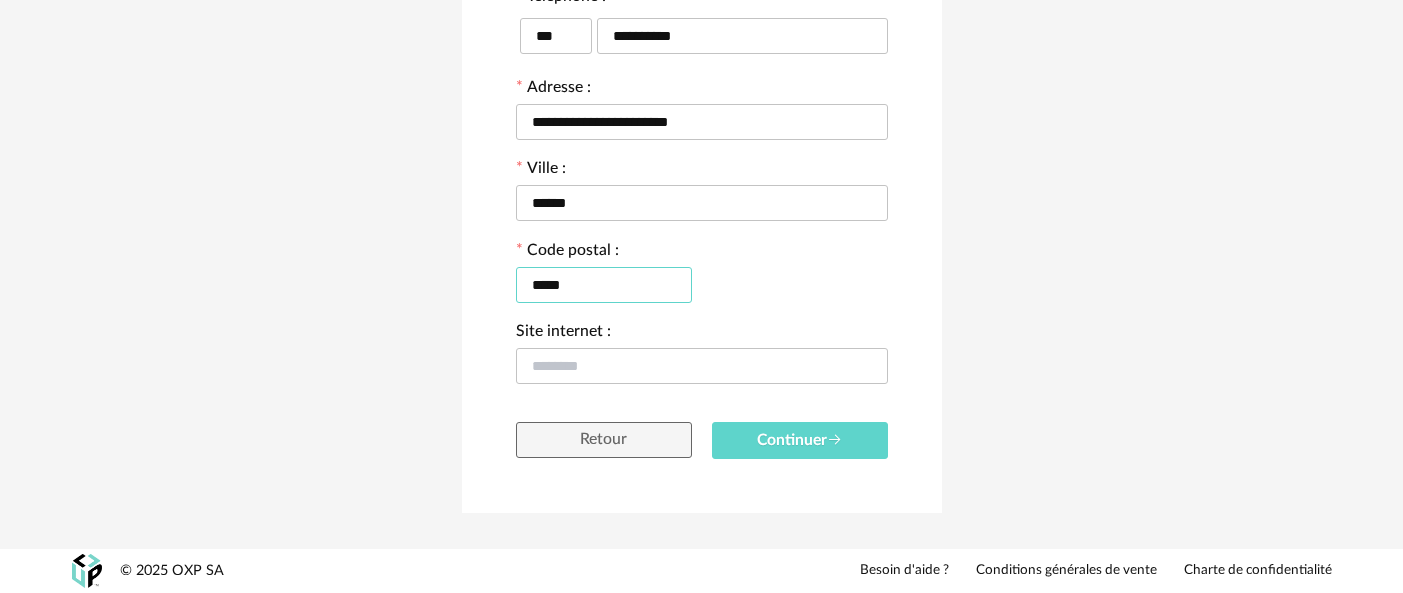 click on "Retour" at bounding box center [604, 440] 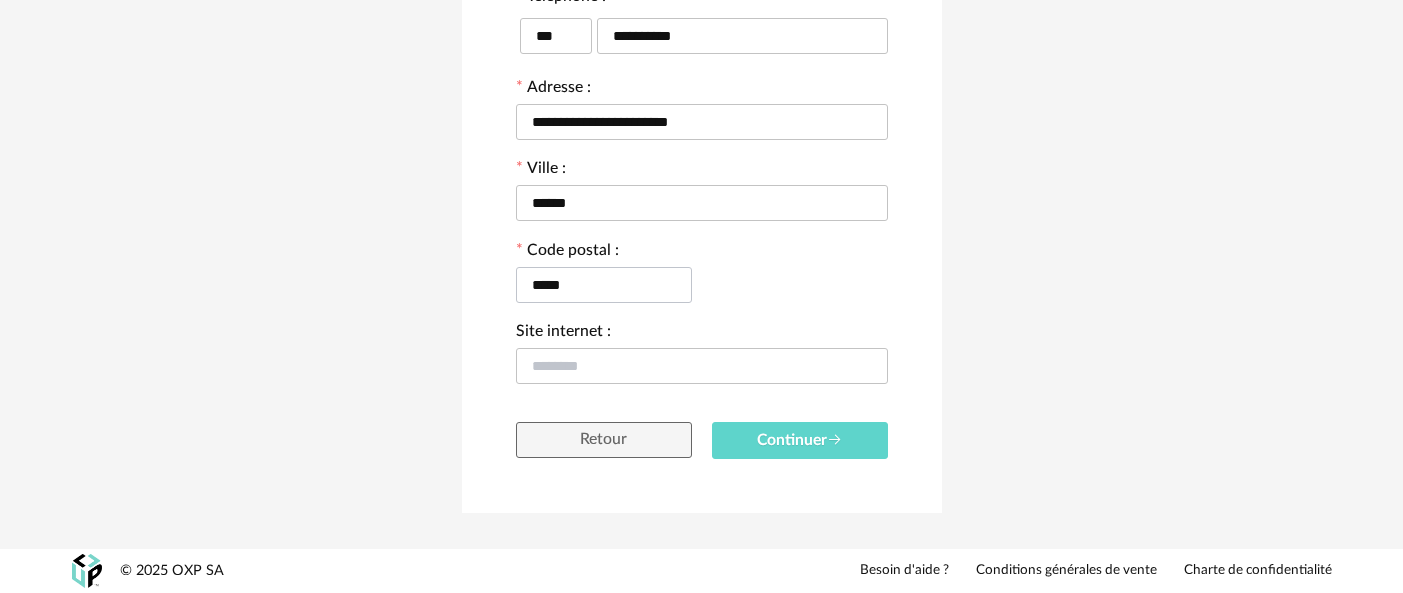 type on "******" 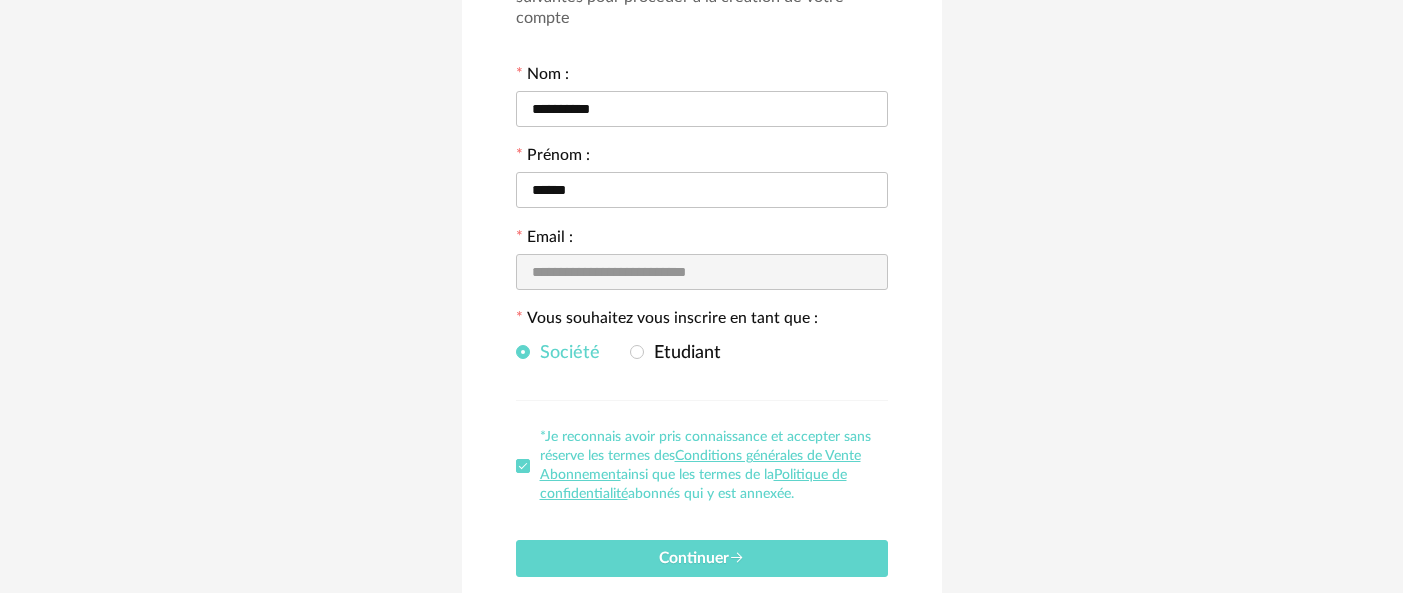 scroll, scrollTop: 265, scrollLeft: 0, axis: vertical 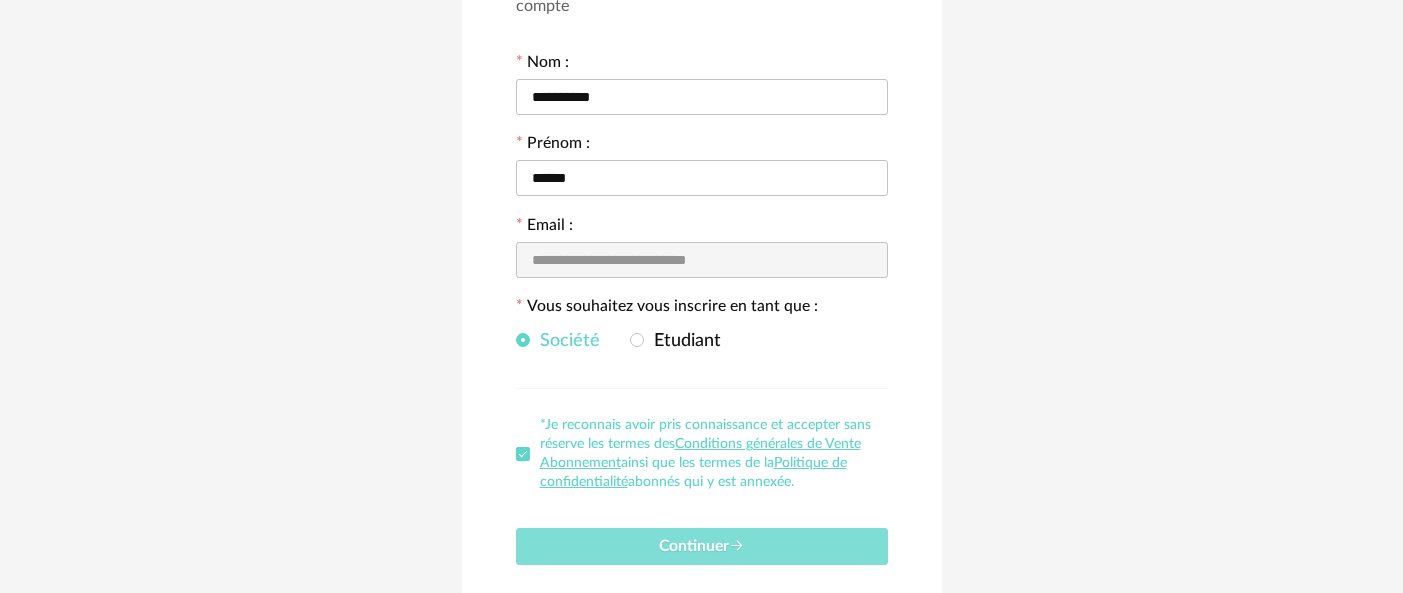 click on "Continuer" at bounding box center [702, 546] 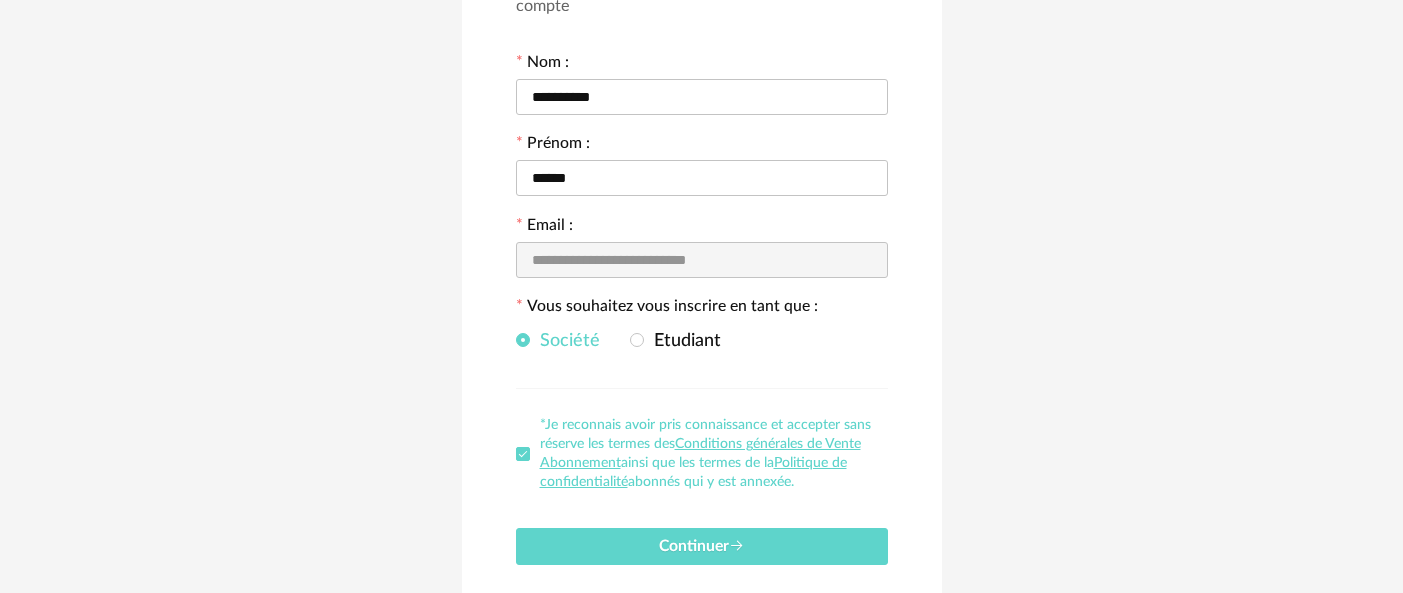 type on "******" 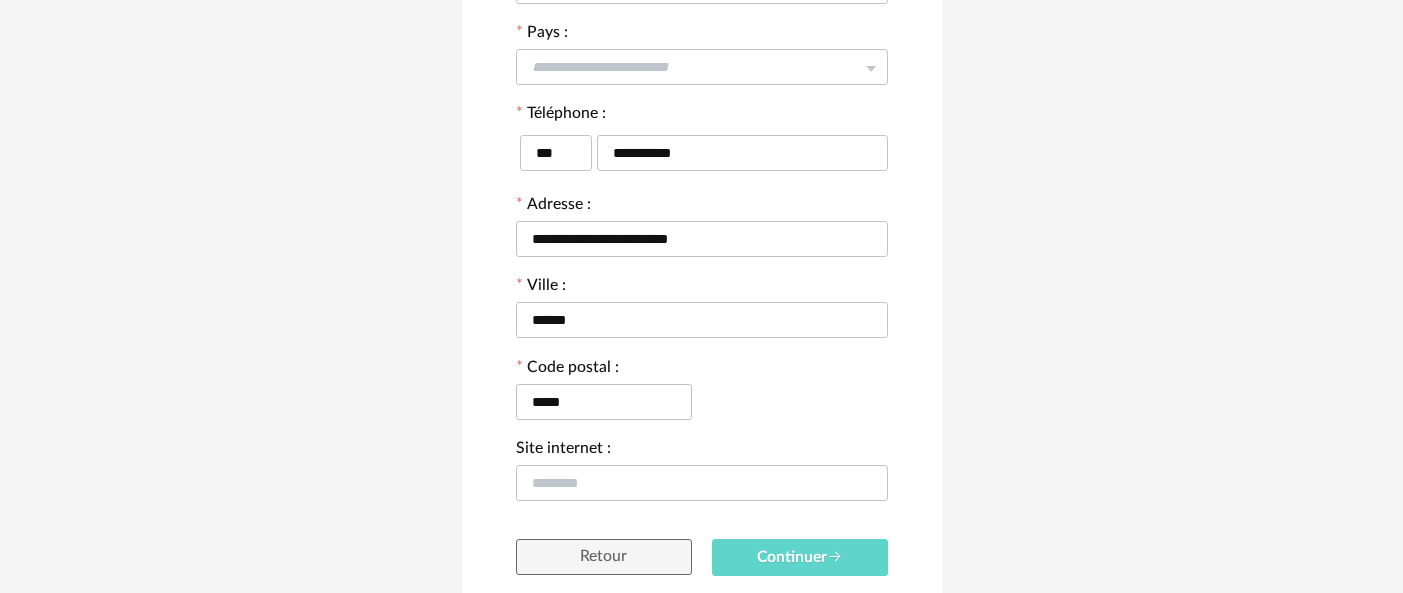 scroll, scrollTop: 531, scrollLeft: 0, axis: vertical 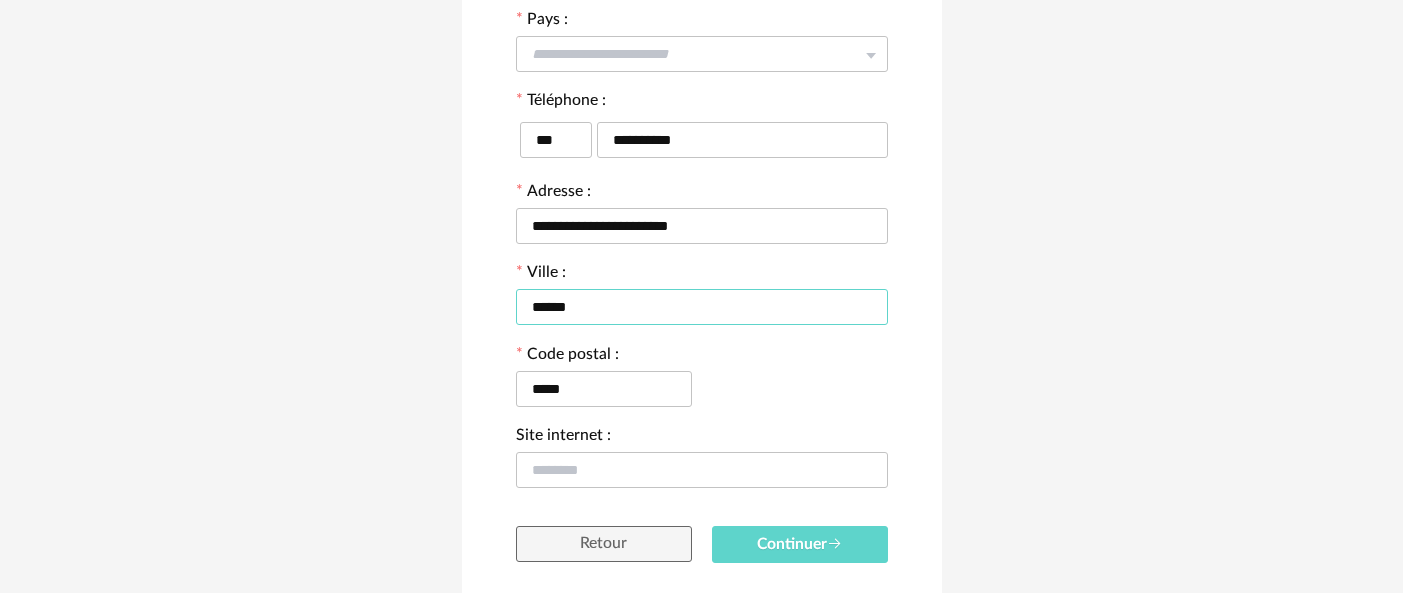 drag, startPoint x: 626, startPoint y: 319, endPoint x: 525, endPoint y: 312, distance: 101.24229 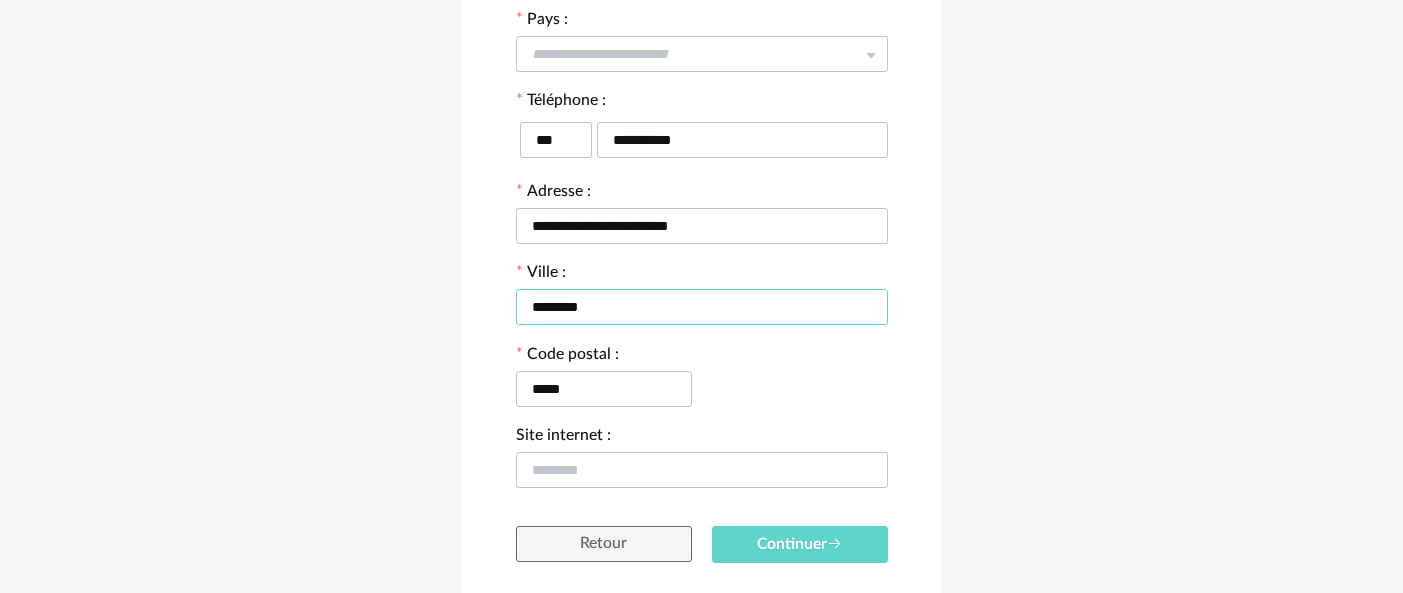 type on "********" 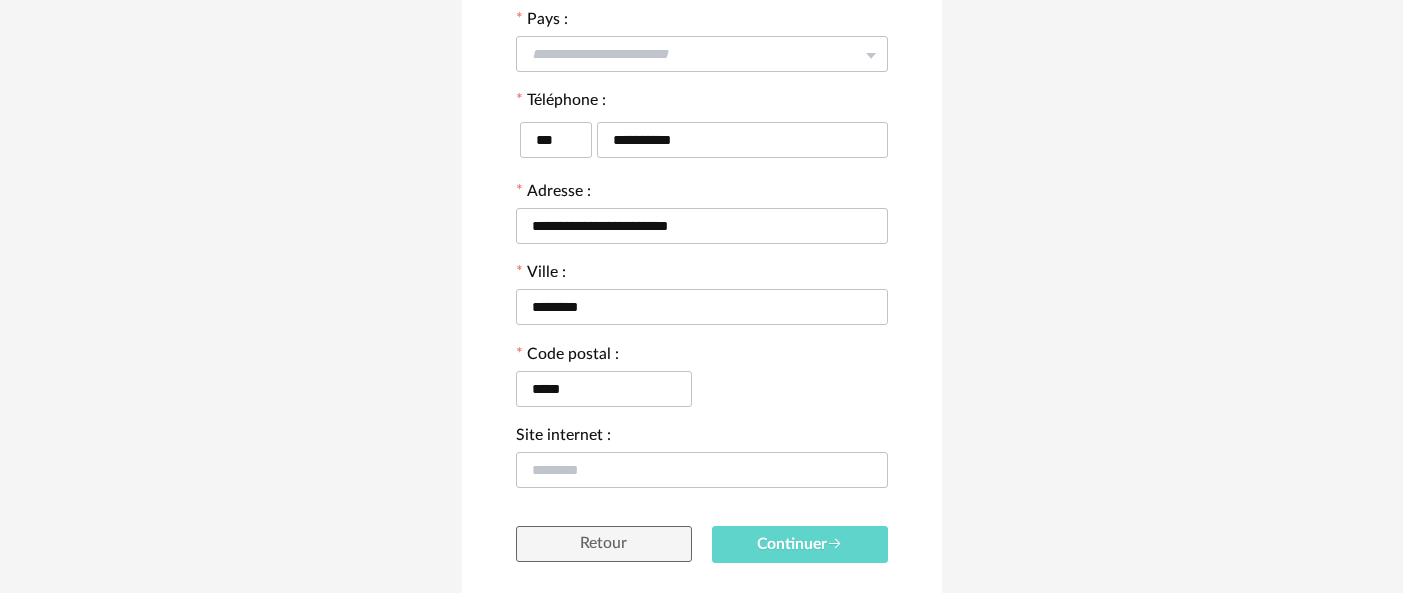 click on "**********" at bounding box center [701, 86] 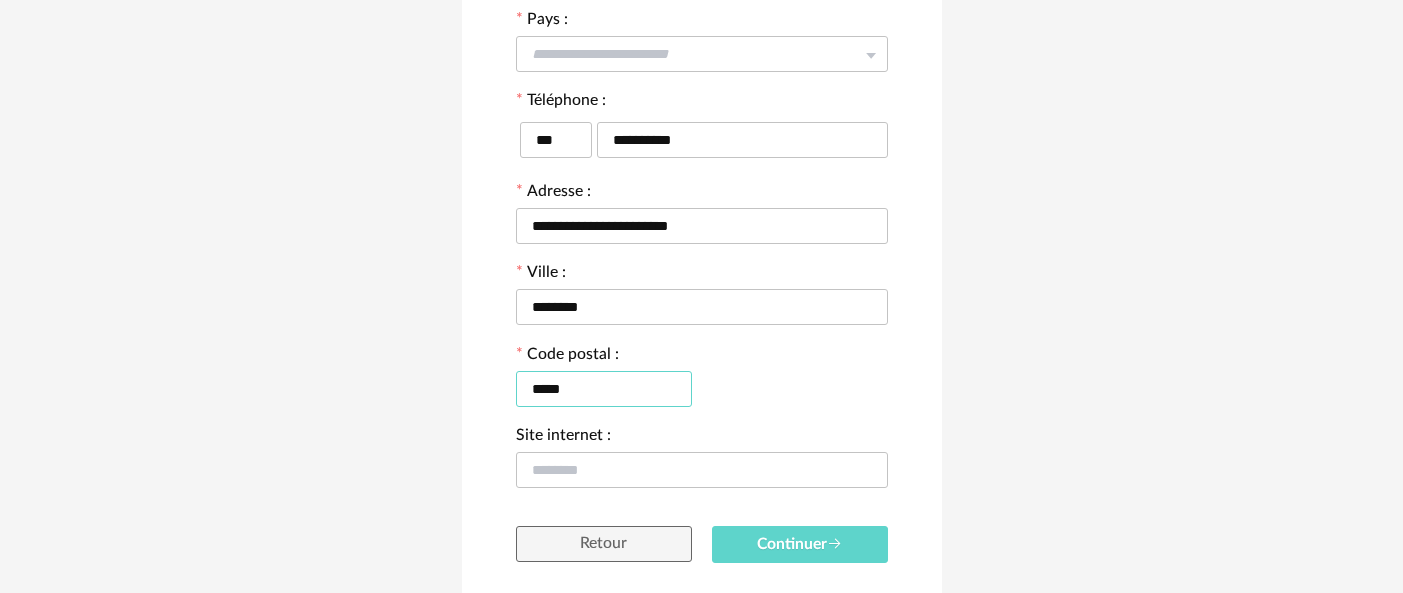 drag, startPoint x: 603, startPoint y: 401, endPoint x: 492, endPoint y: 387, distance: 111.8794 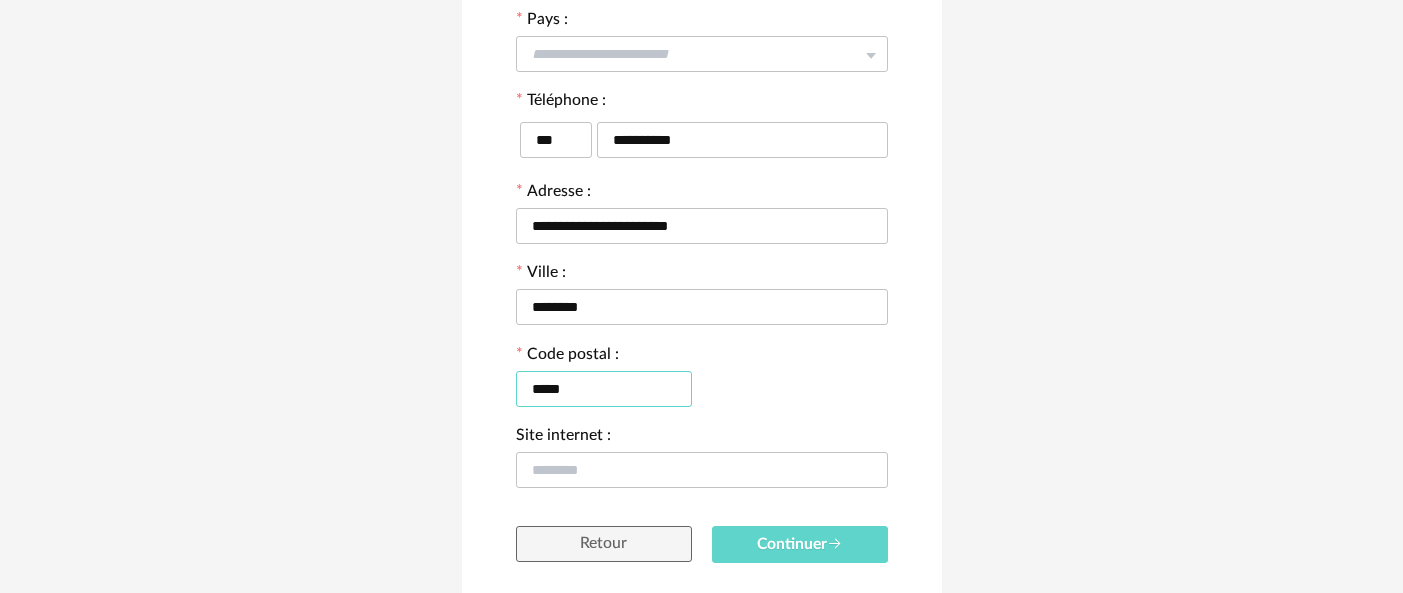 type on "*****" 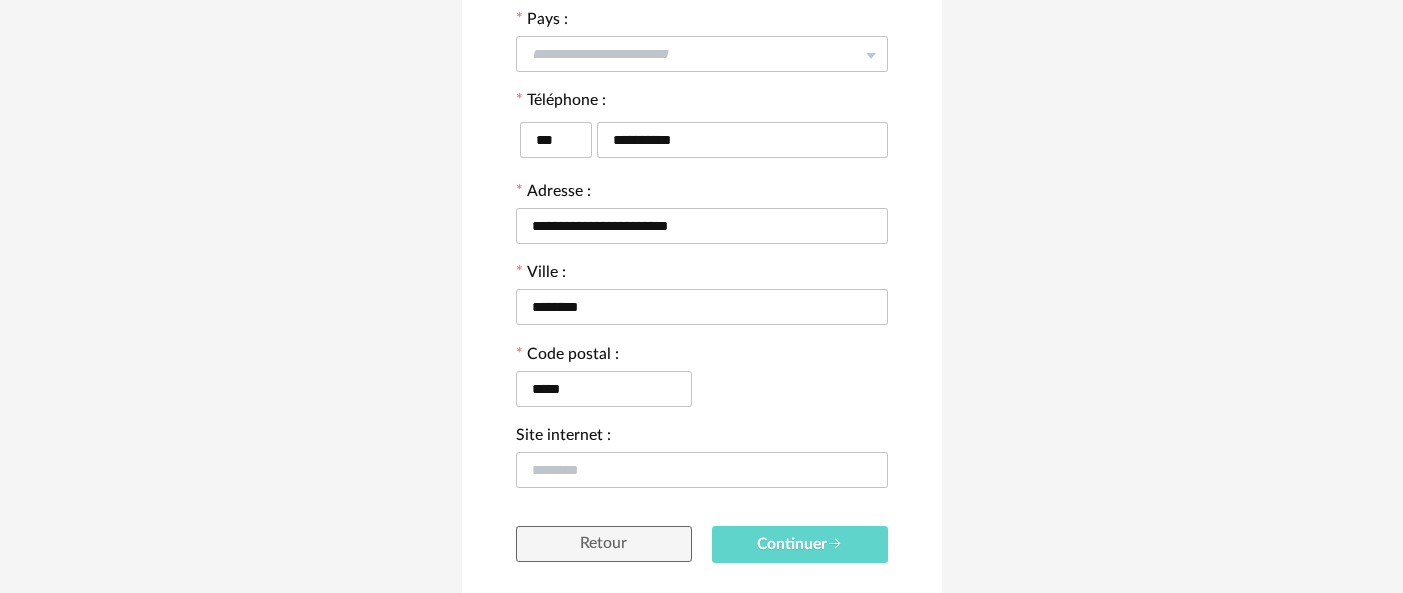 click on "Code postal : *****" at bounding box center (702, 385) 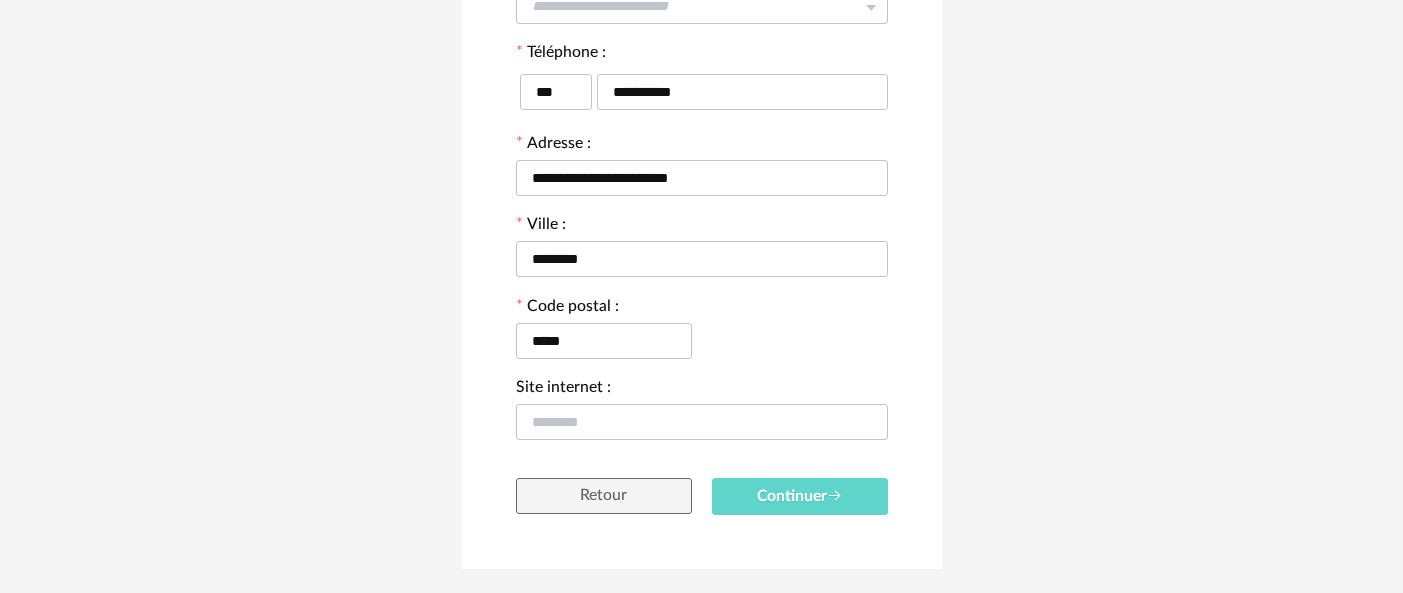 scroll, scrollTop: 604, scrollLeft: 0, axis: vertical 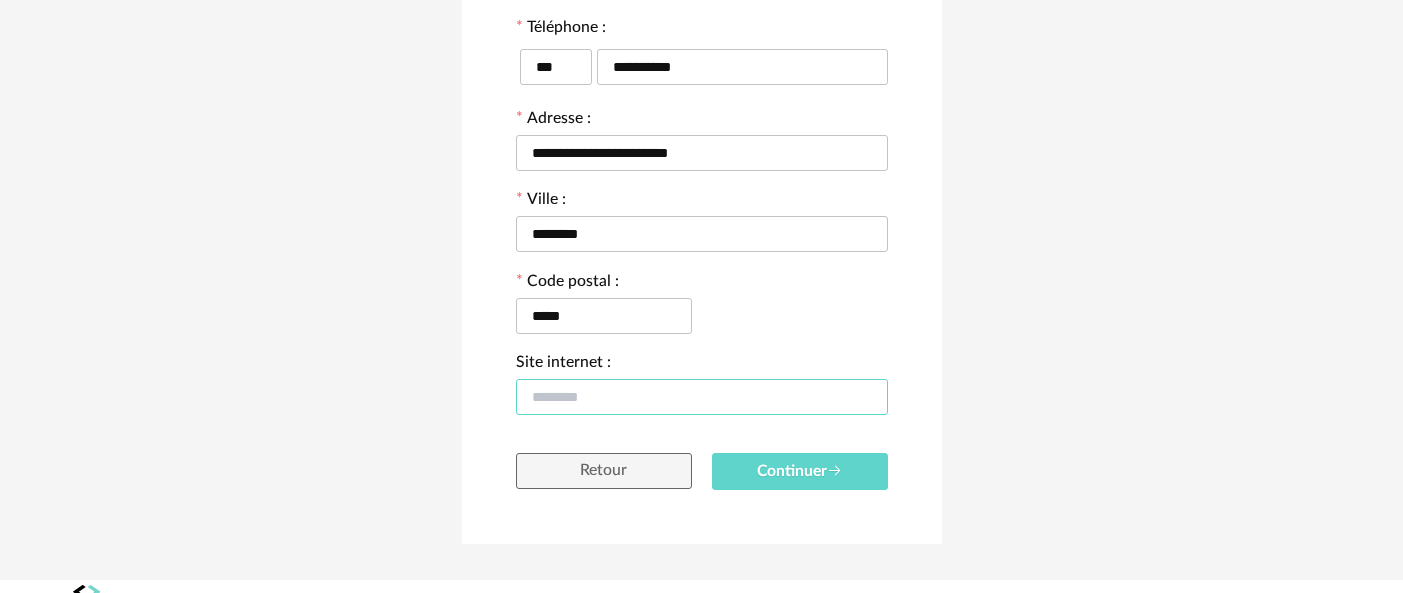 click at bounding box center [702, 397] 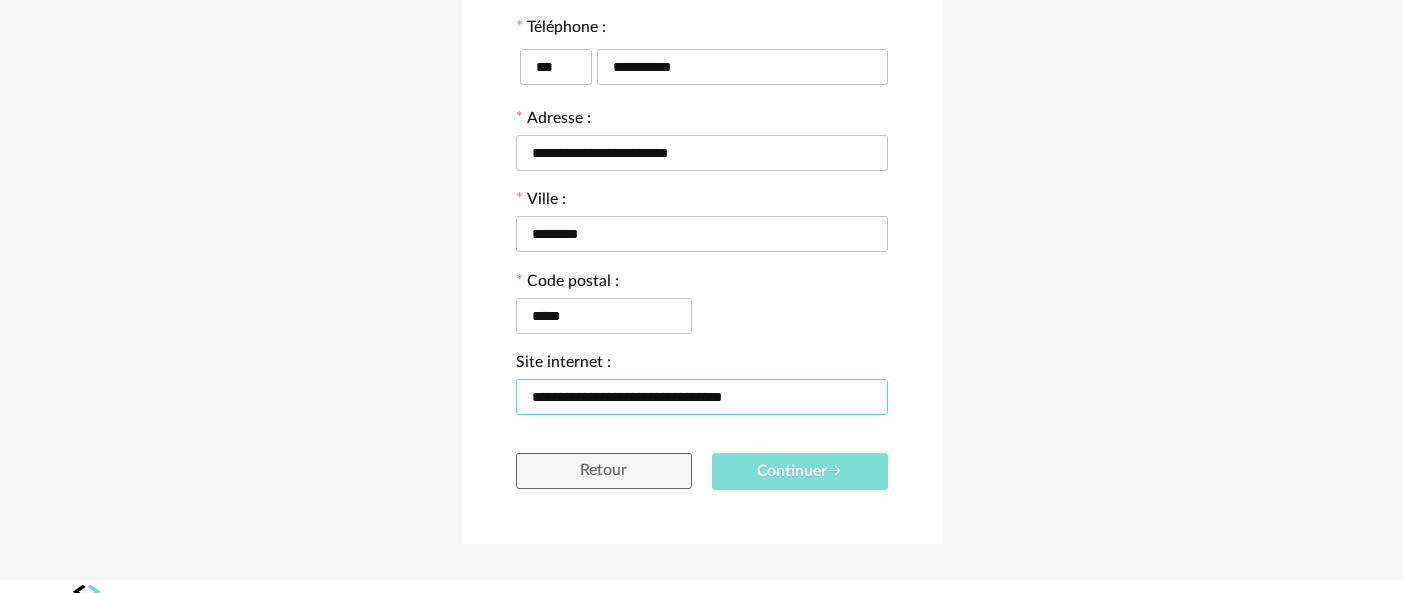 type on "**********" 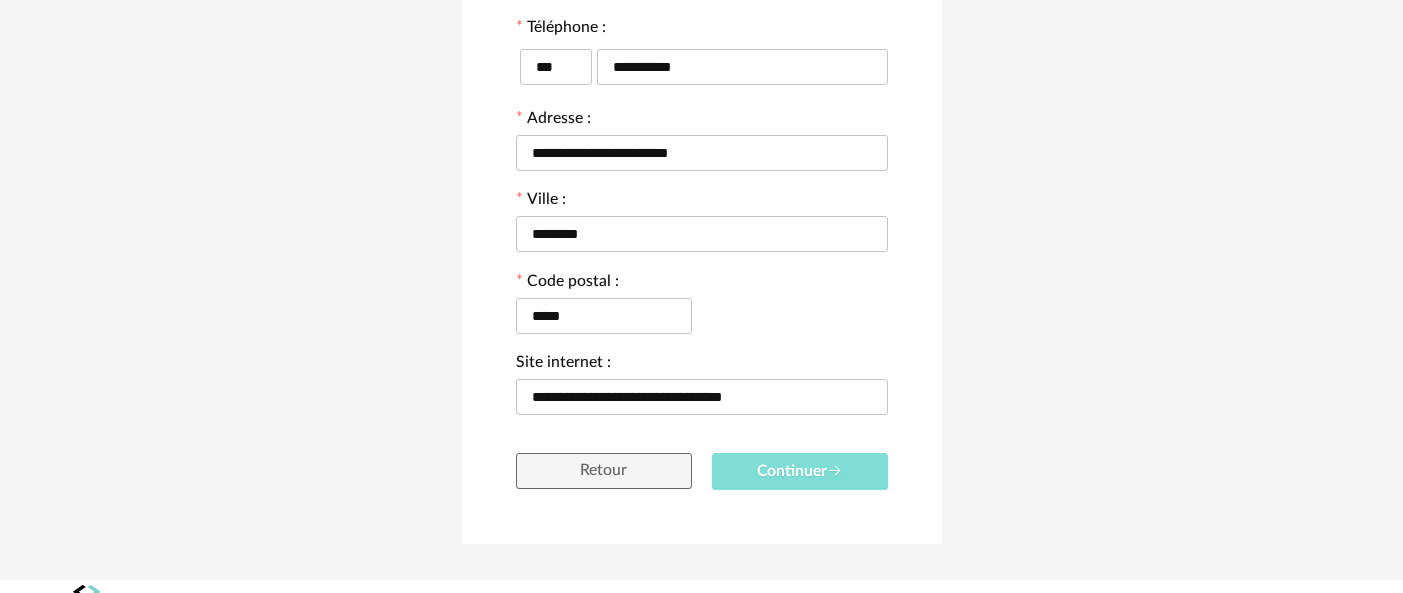 click on "Continuer" at bounding box center [800, 471] 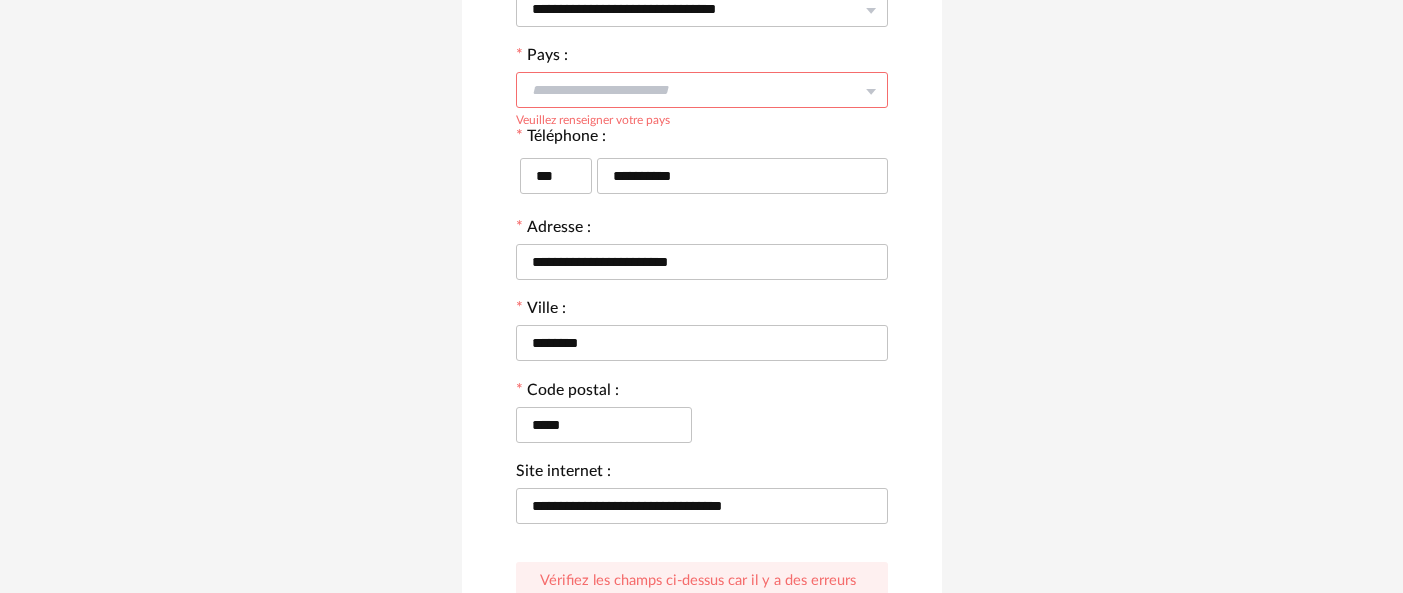 scroll, scrollTop: 323, scrollLeft: 0, axis: vertical 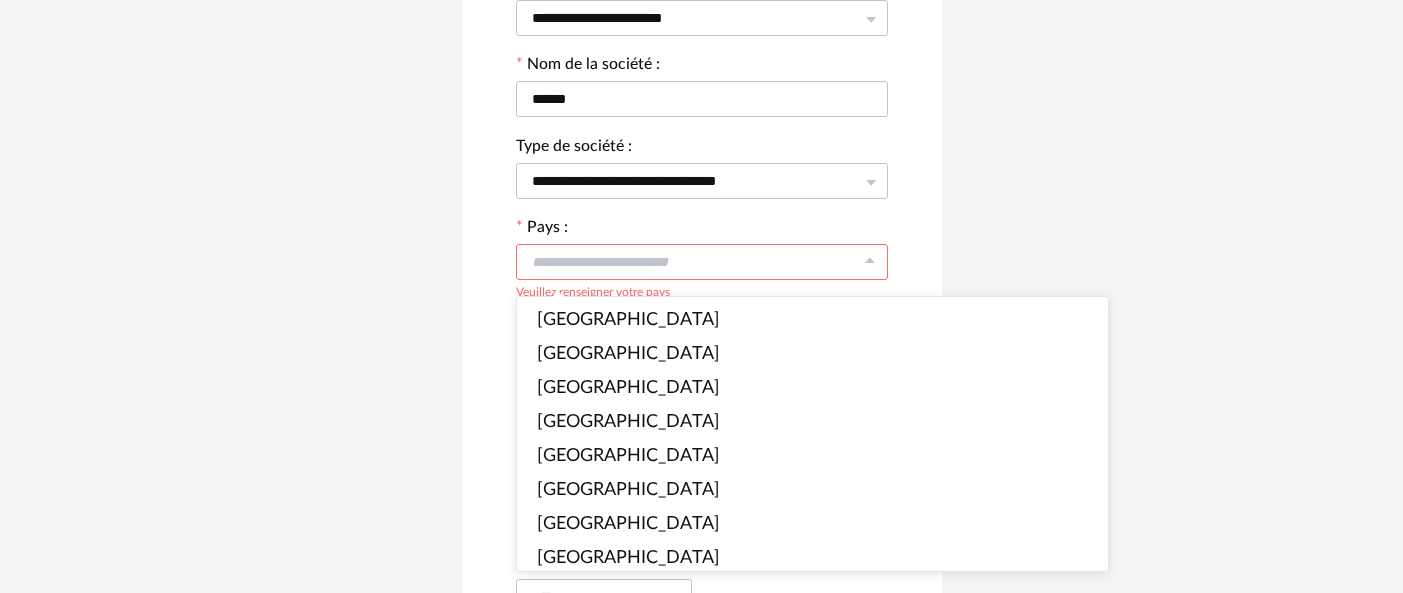 click at bounding box center (702, 262) 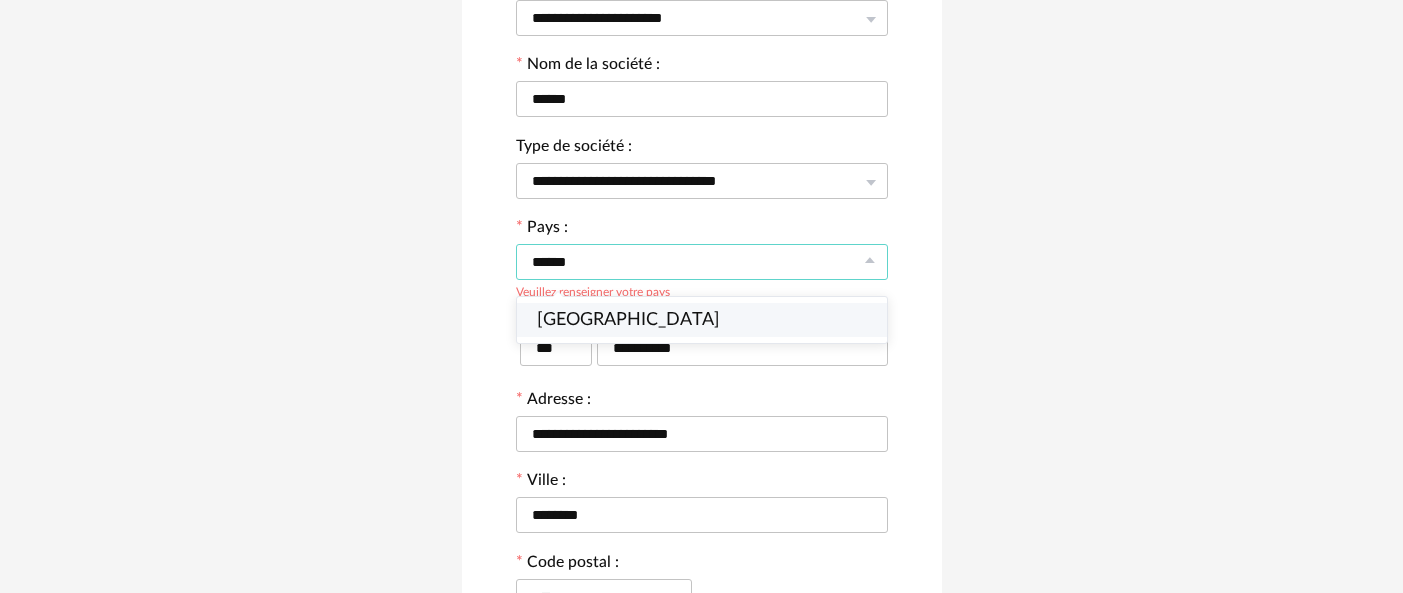 click on "**********" at bounding box center (701, 322) 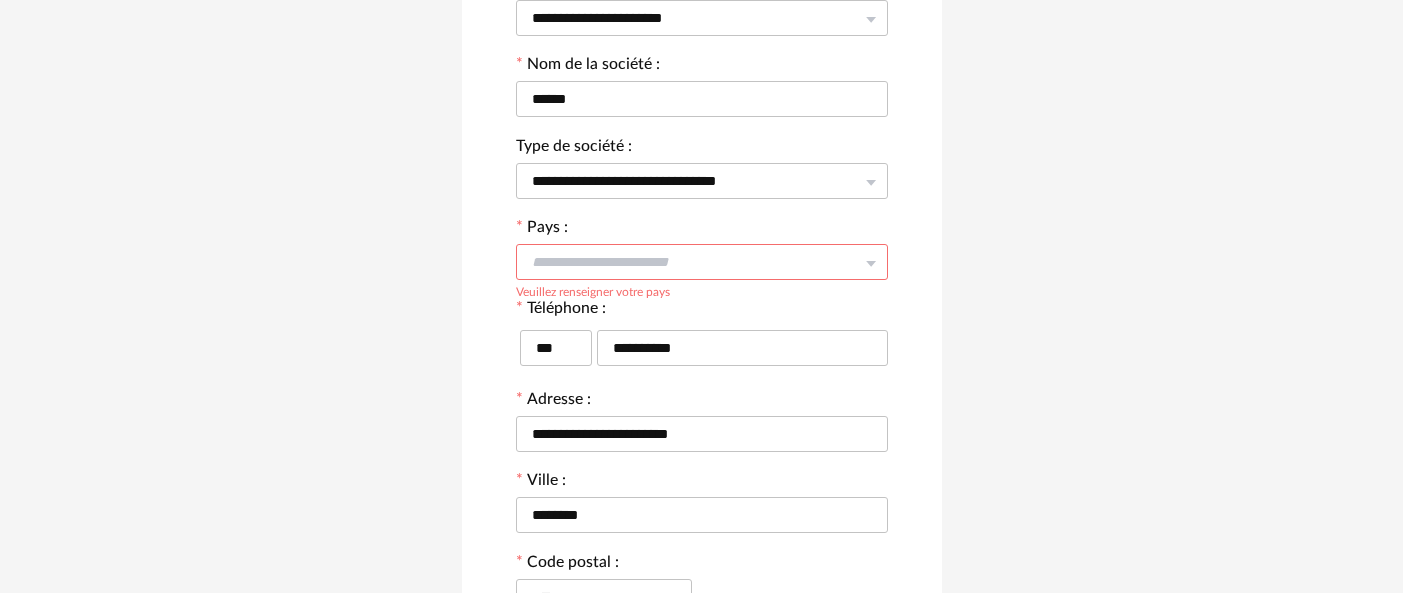click at bounding box center [702, 262] 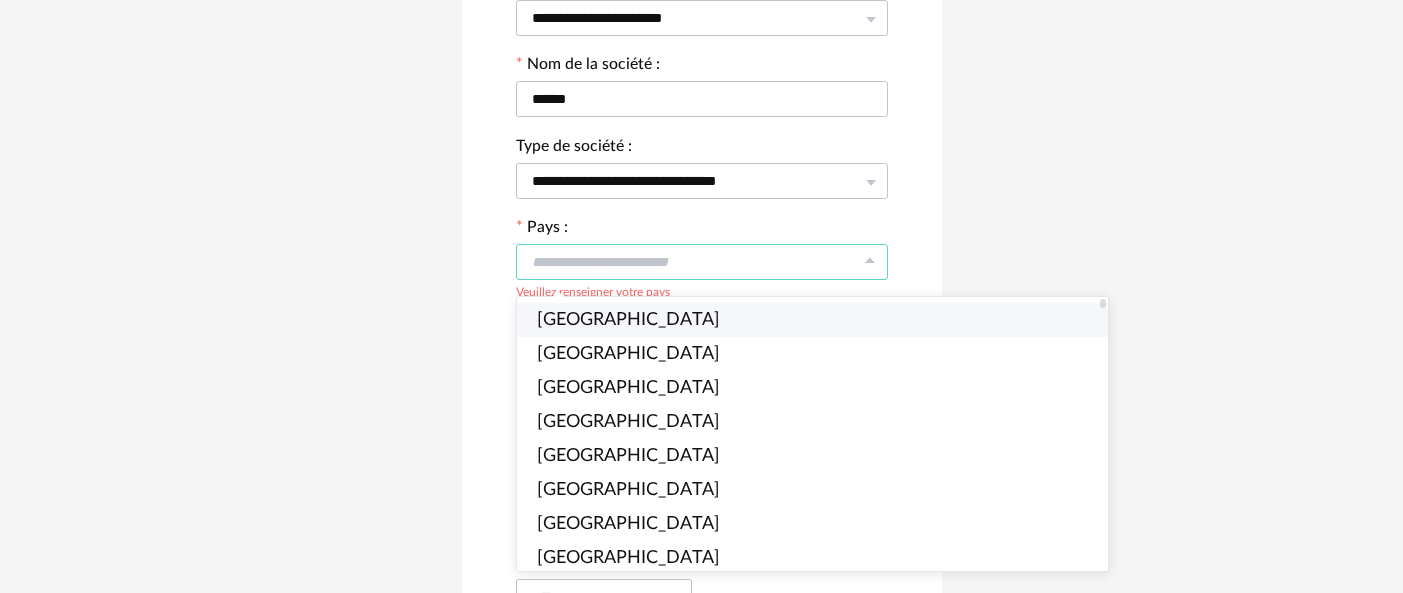 click on "[GEOGRAPHIC_DATA]" at bounding box center (628, 320) 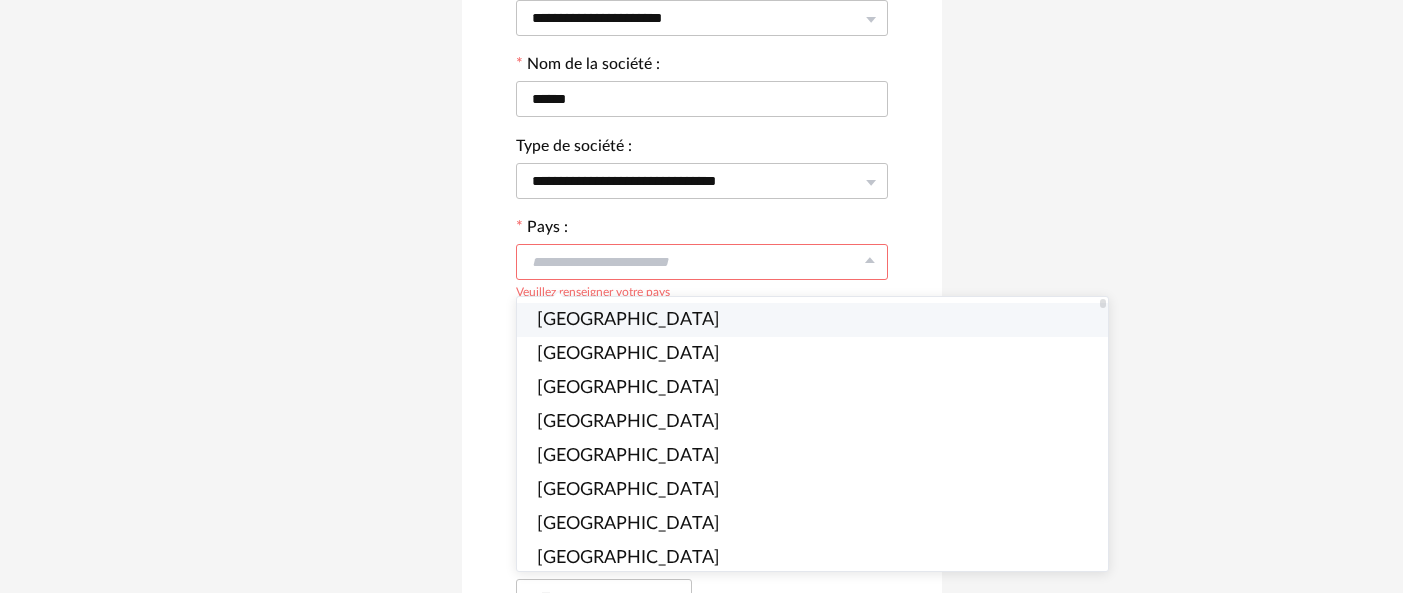 type on "******" 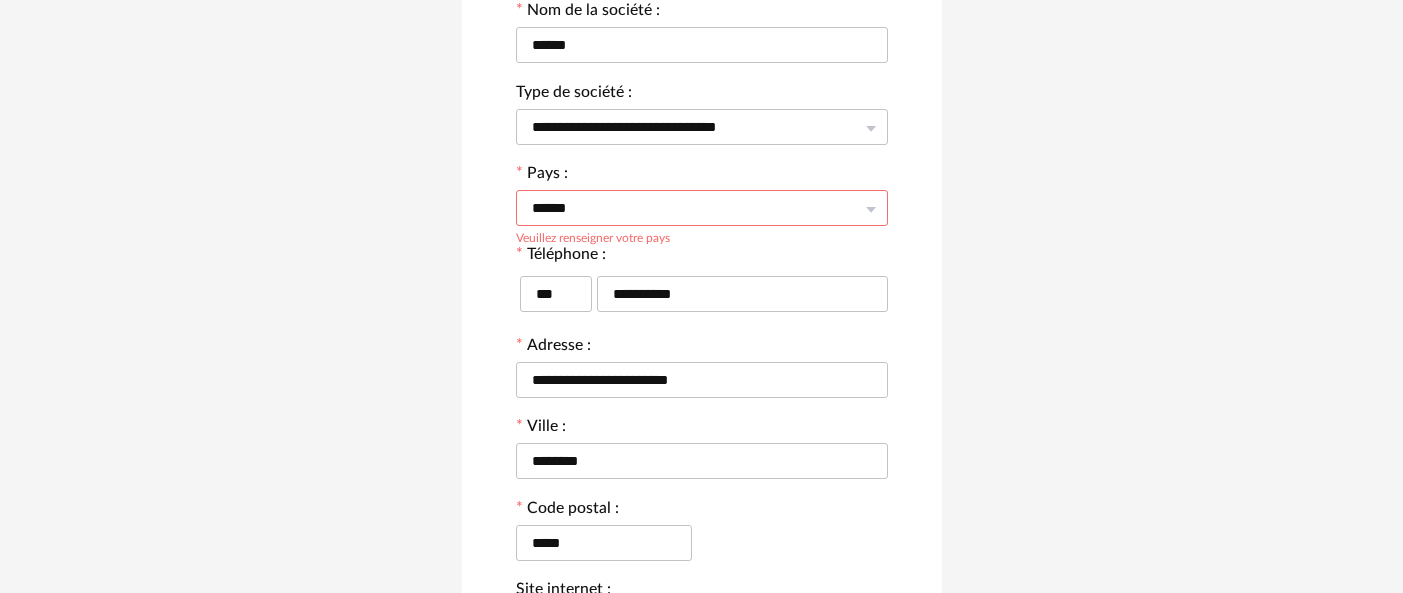 scroll, scrollTop: 696, scrollLeft: 0, axis: vertical 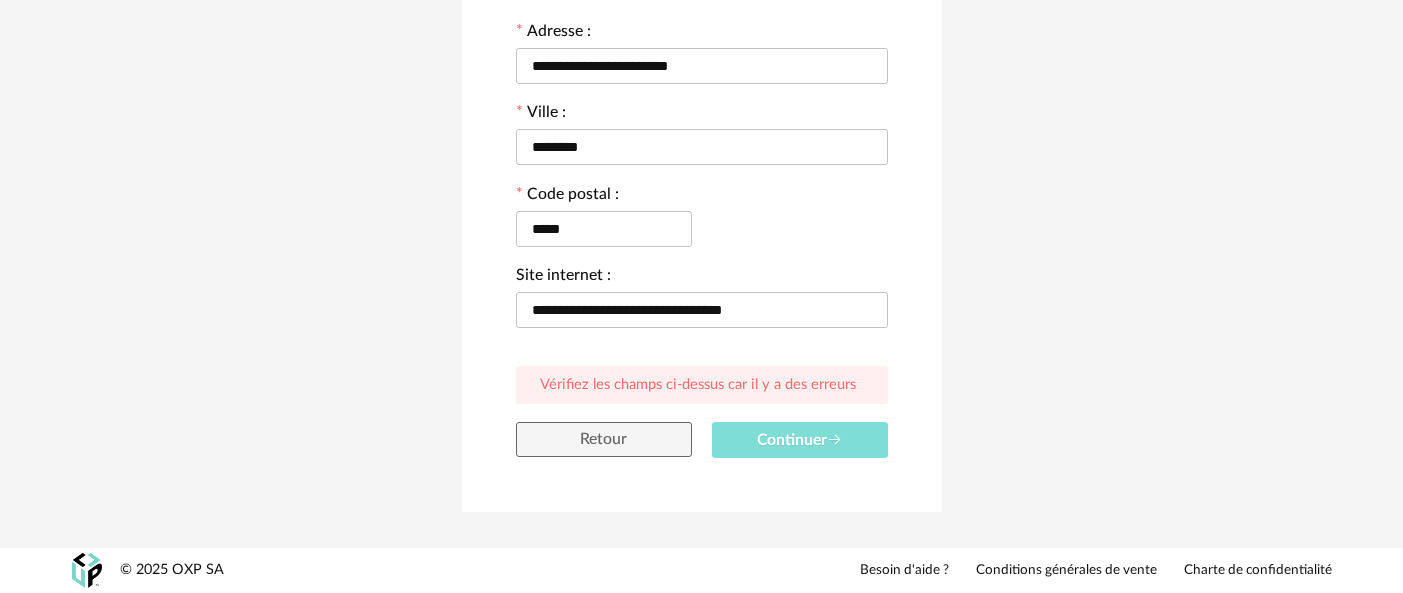 click on "Continuer" at bounding box center (800, 440) 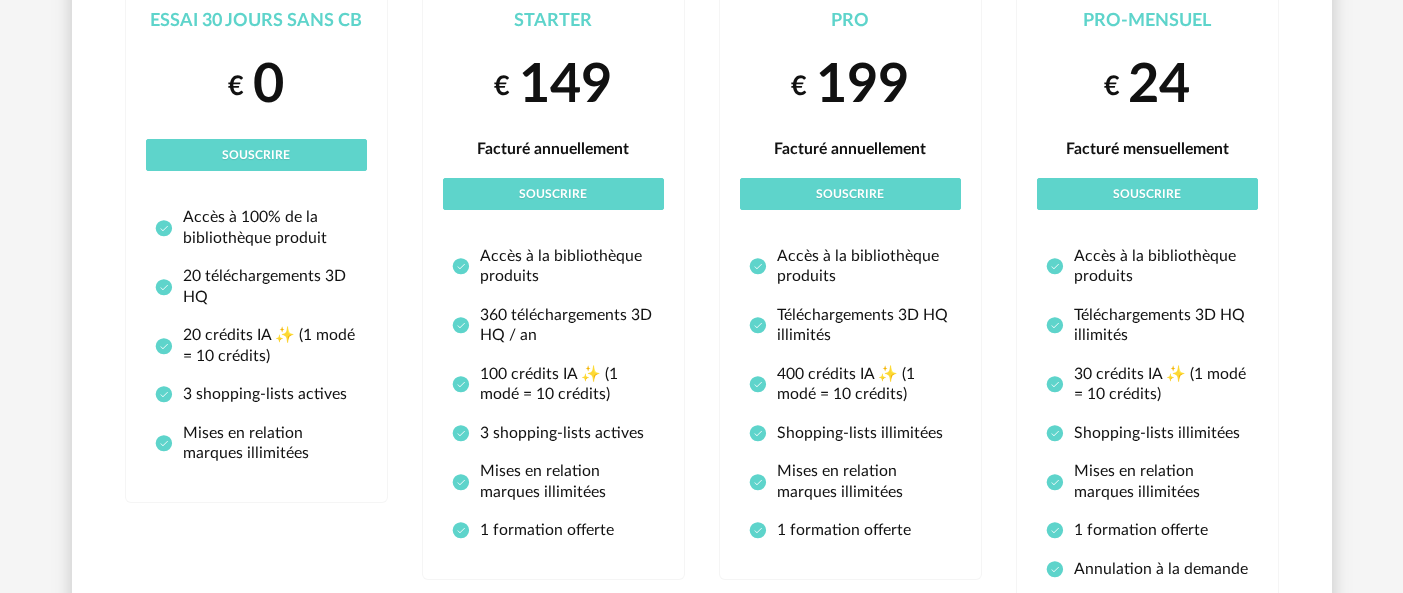 scroll, scrollTop: 315, scrollLeft: 0, axis: vertical 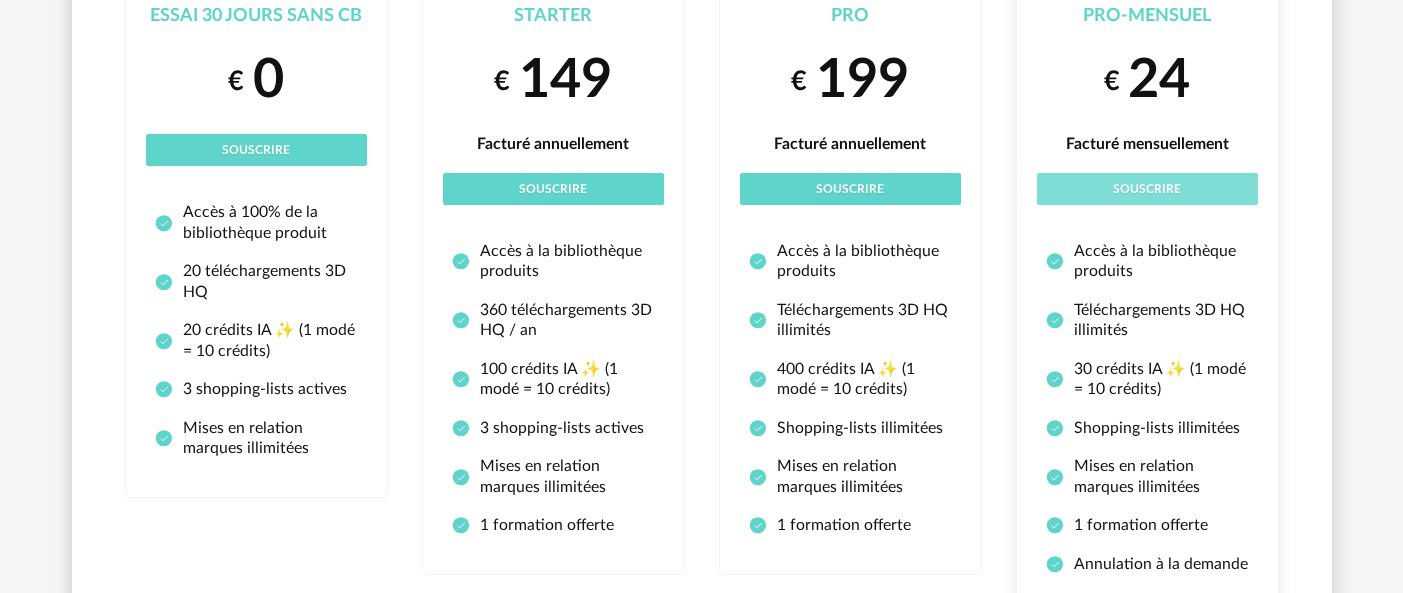 click on "Souscrire" at bounding box center [1147, 189] 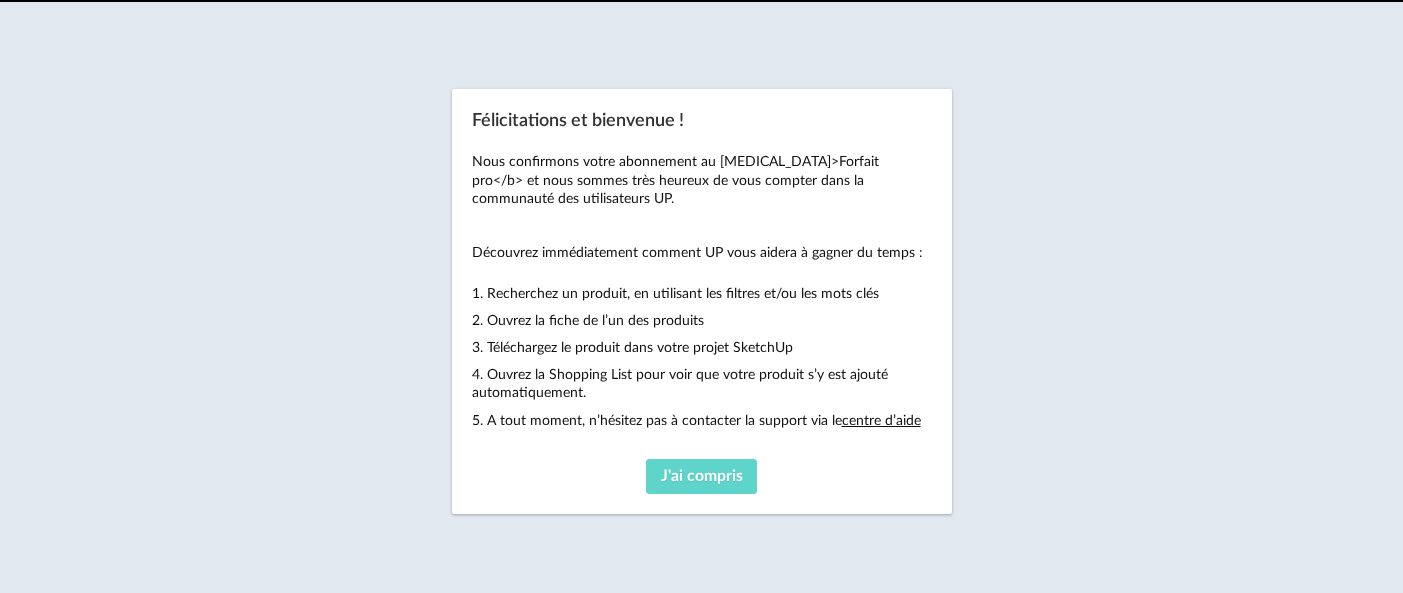 scroll, scrollTop: 0, scrollLeft: 0, axis: both 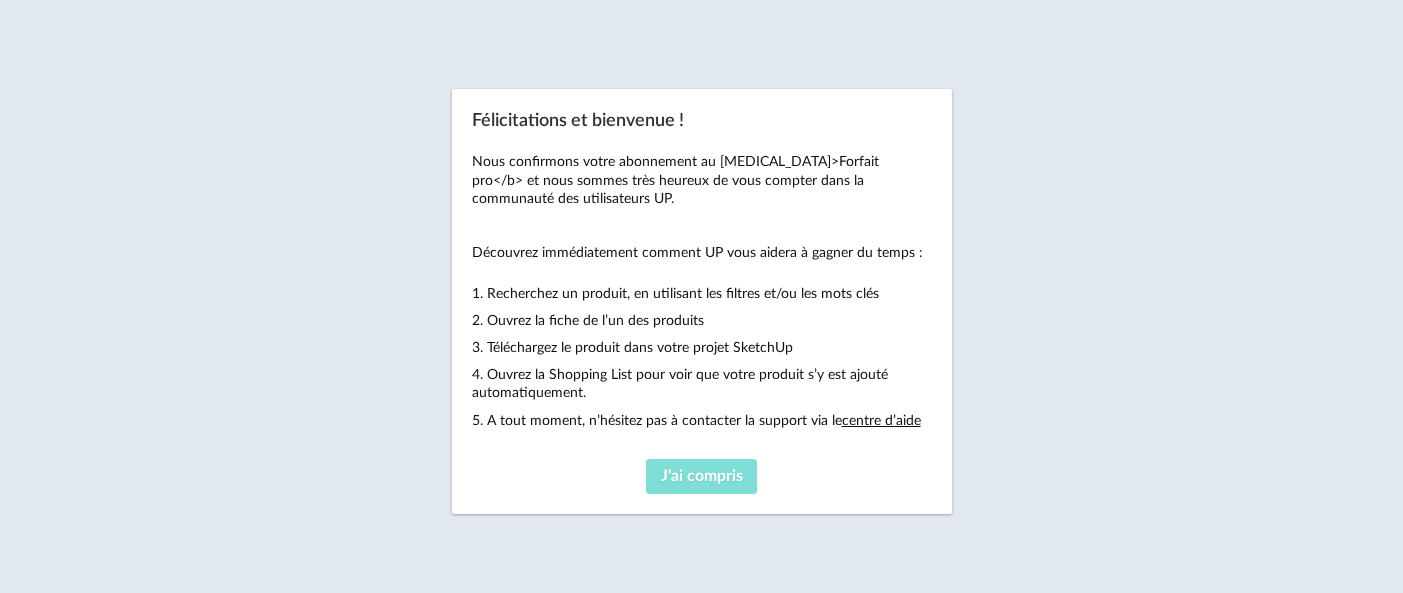 click on "J'ai compris" at bounding box center [702, 476] 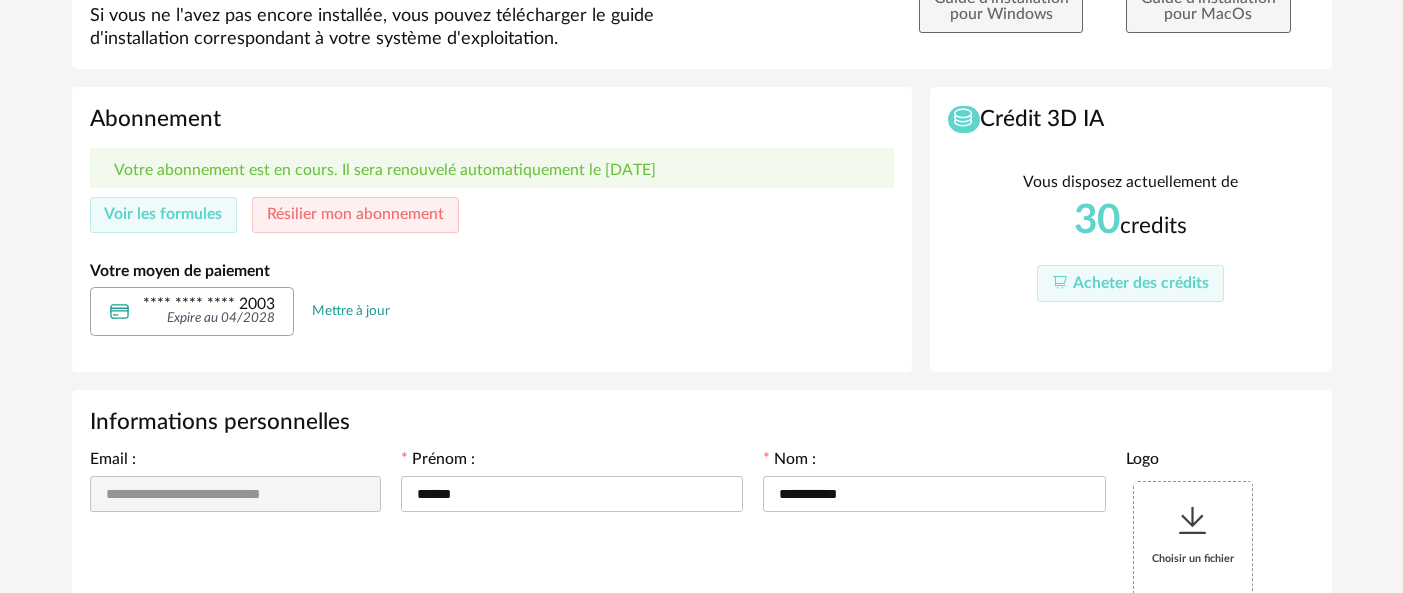 scroll, scrollTop: 0, scrollLeft: 0, axis: both 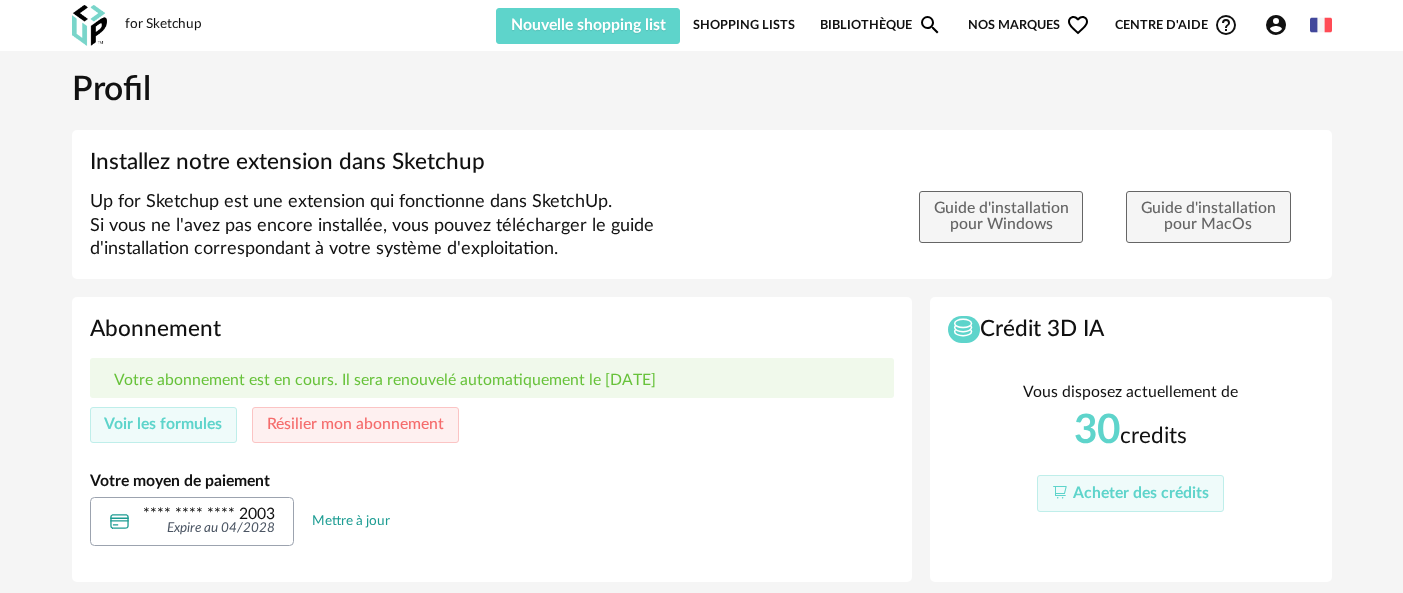 click on "Shopping Lists" at bounding box center [744, 25] 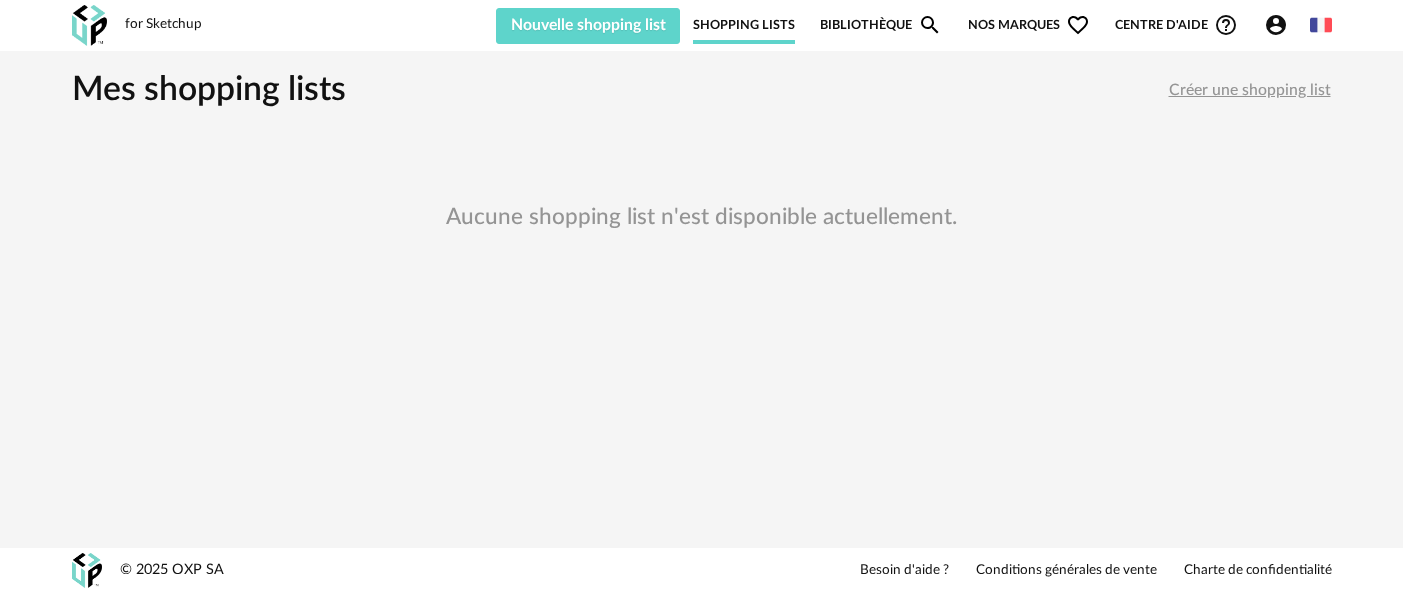 click on "Nouvelle shopping list
Mettre à jour ma Shopping List
Refresh icon
Nouvelle shopping list
Shopping Lists   Bibliothèque Magnify icon   Nos marques Heart Outline icon   Toutes les marques   Close icon
Centre d'aide Help Circle Outline icon   Tutos vidéos   Lire la FAQ   Contacter le support   Account Circle icon   Compte   Connecté en tant que   [PERSON_NAME]   Modifier mon profil   Ma bibliothèque perso   Mes 3D IA Creation icon   Nouveautés de la plateforme       Déconnexion
English" at bounding box center (843, 25) 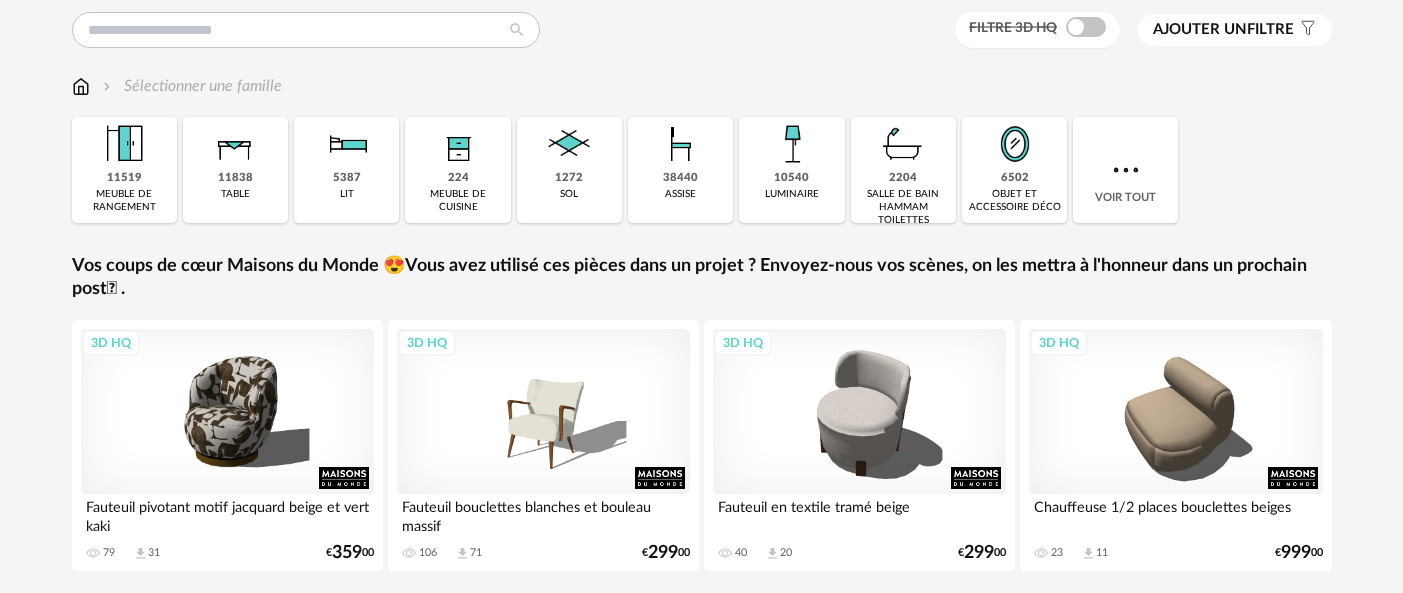 scroll, scrollTop: 0, scrollLeft: 0, axis: both 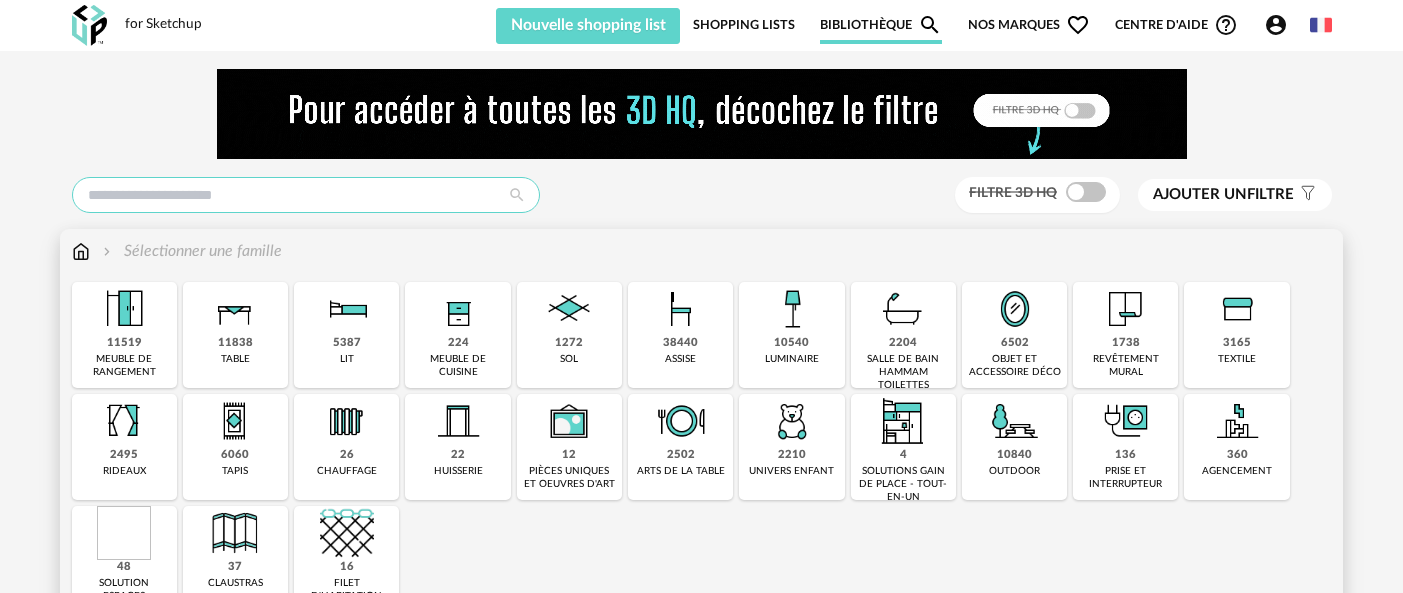 click at bounding box center [306, 195] 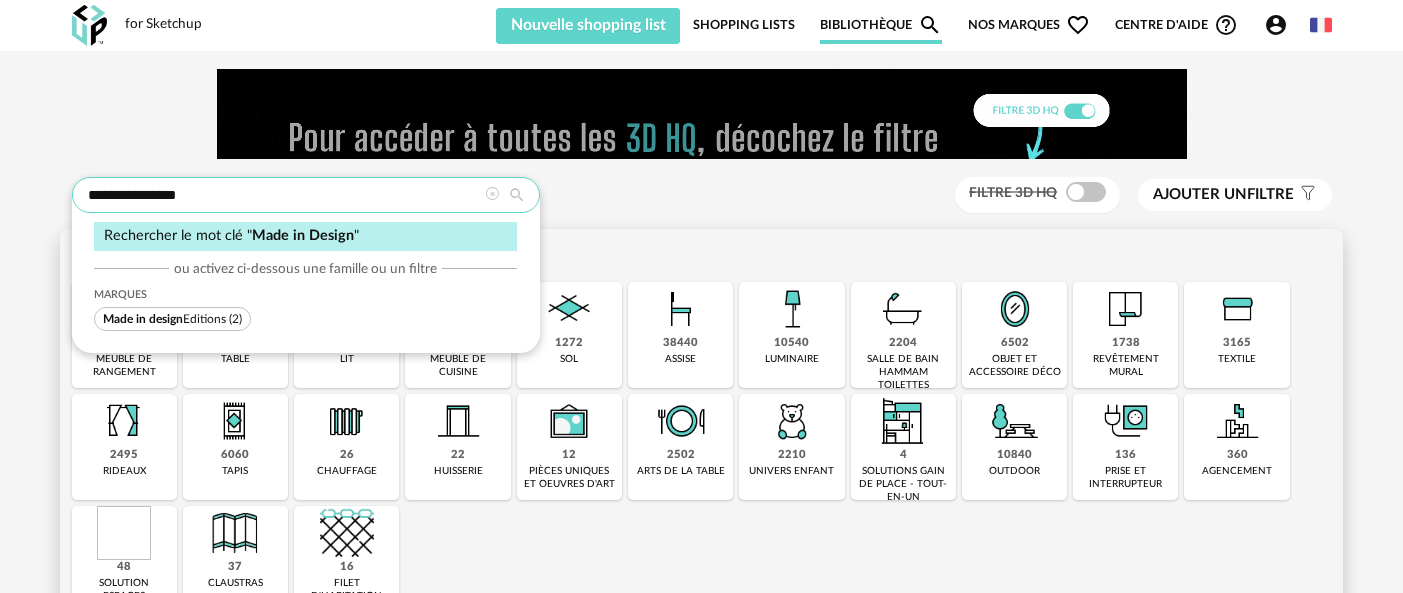 type on "**********" 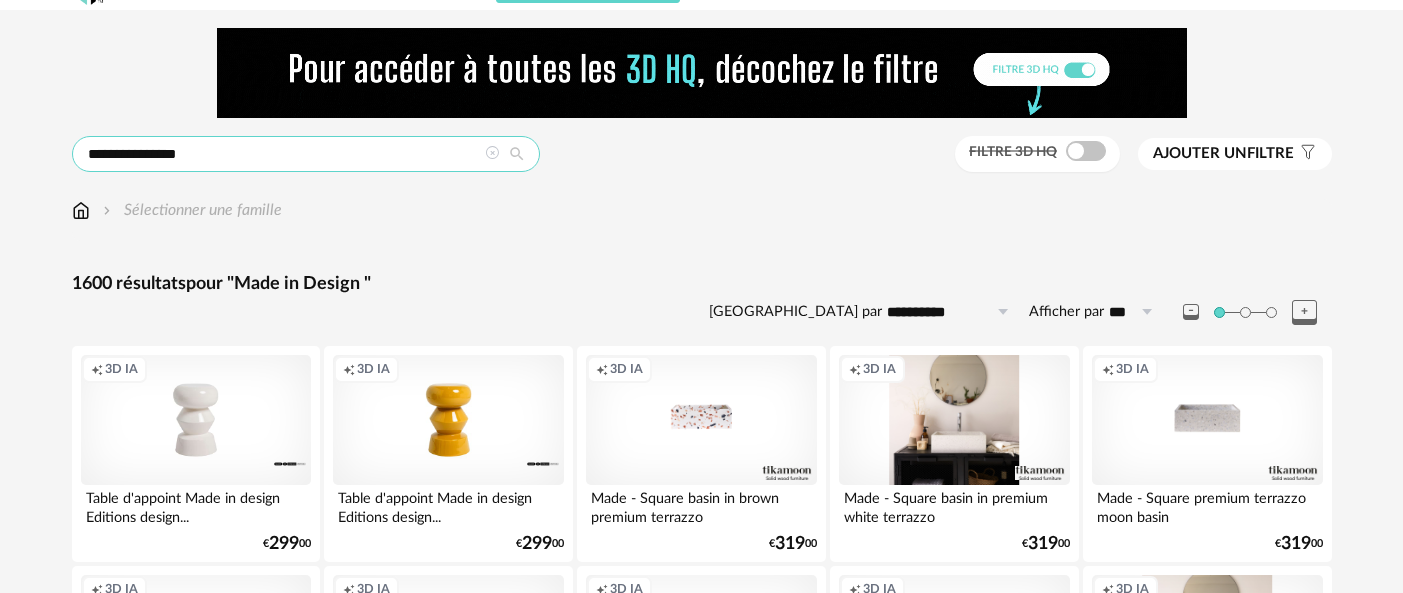 scroll, scrollTop: 62, scrollLeft: 0, axis: vertical 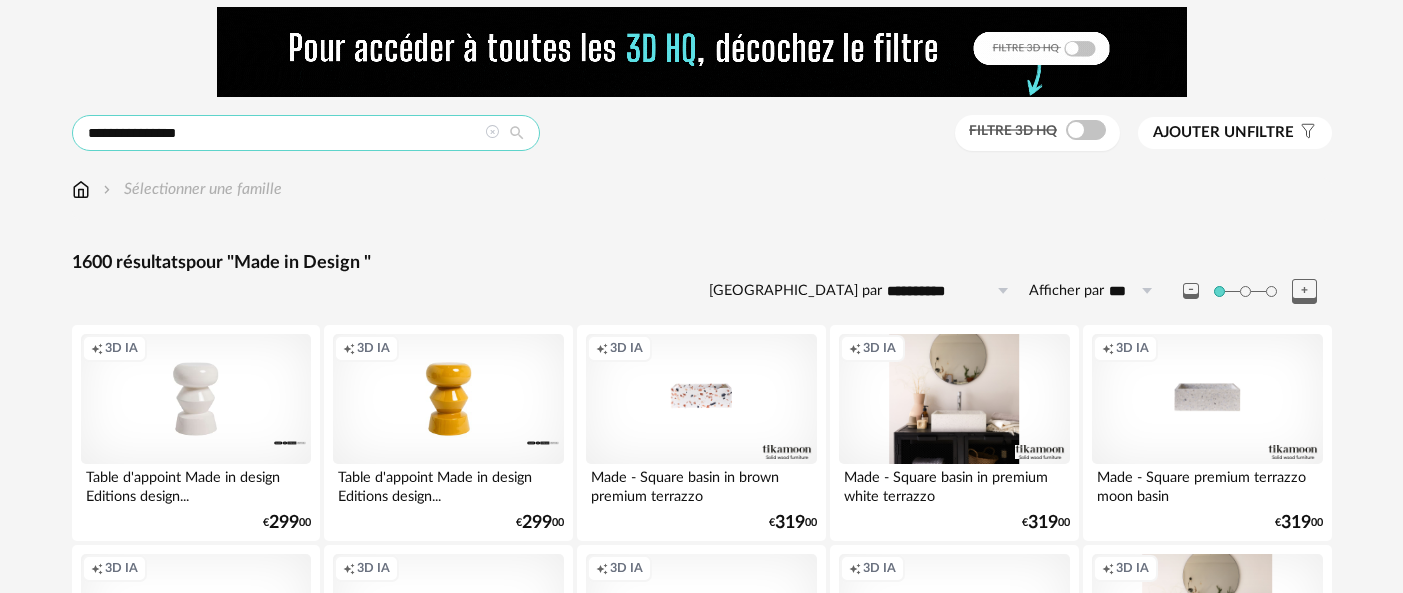 drag, startPoint x: 193, startPoint y: 132, endPoint x: 15, endPoint y: 109, distance: 179.4798 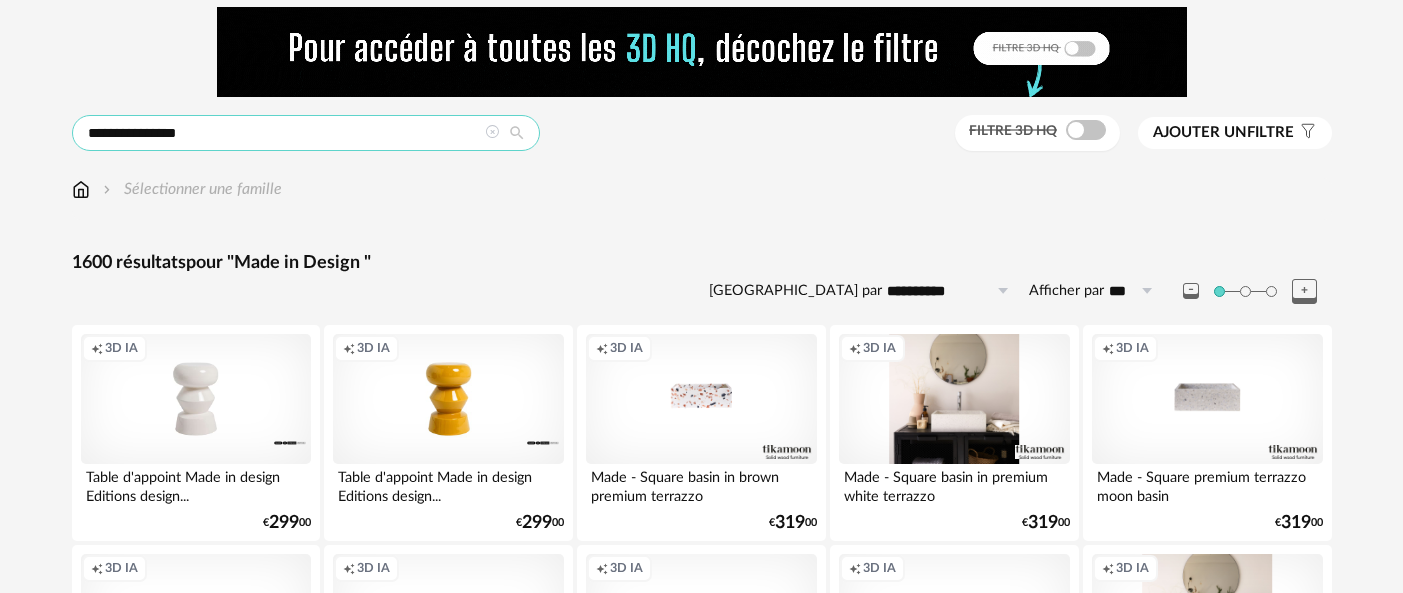click on "**********" at bounding box center [701, 2401] 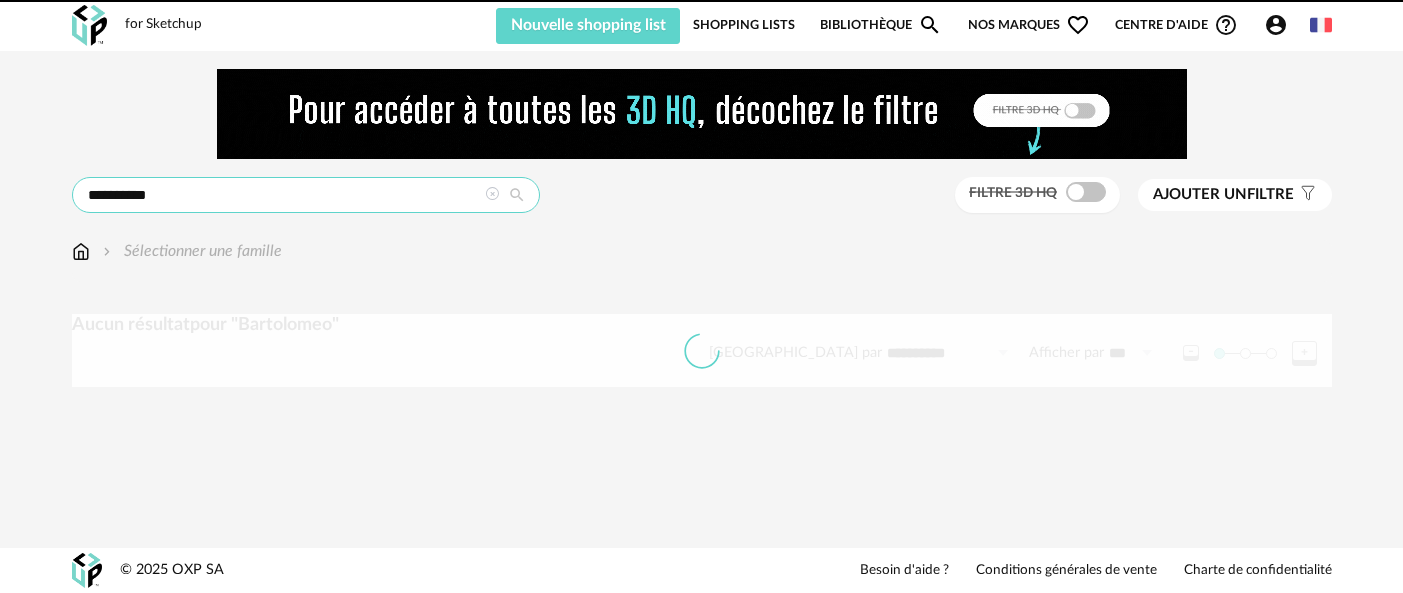 scroll, scrollTop: 0, scrollLeft: 0, axis: both 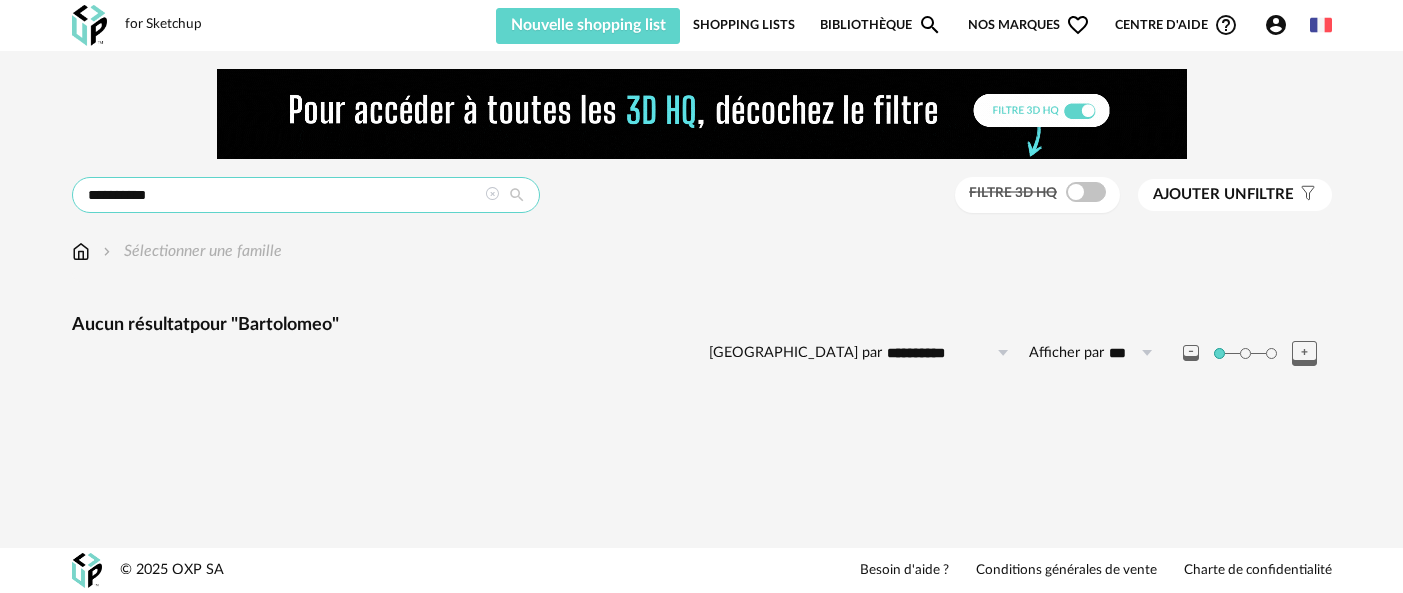 click on "**********" at bounding box center [306, 195] 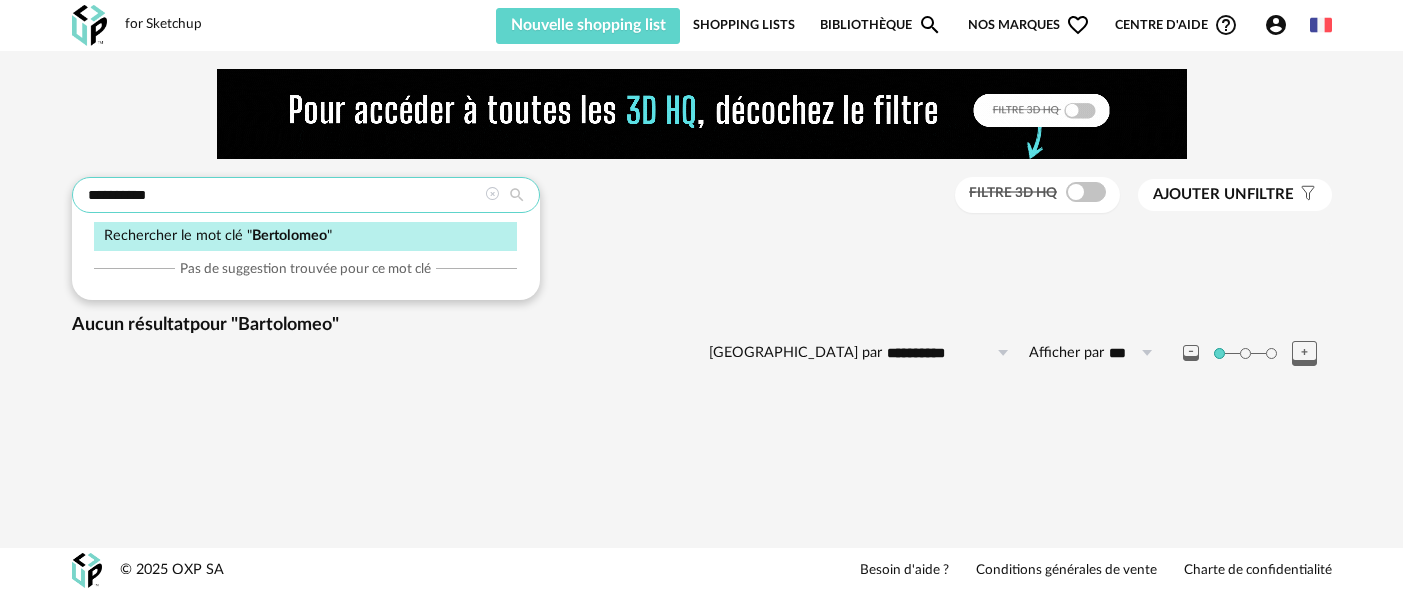 click on "**********" at bounding box center (306, 195) 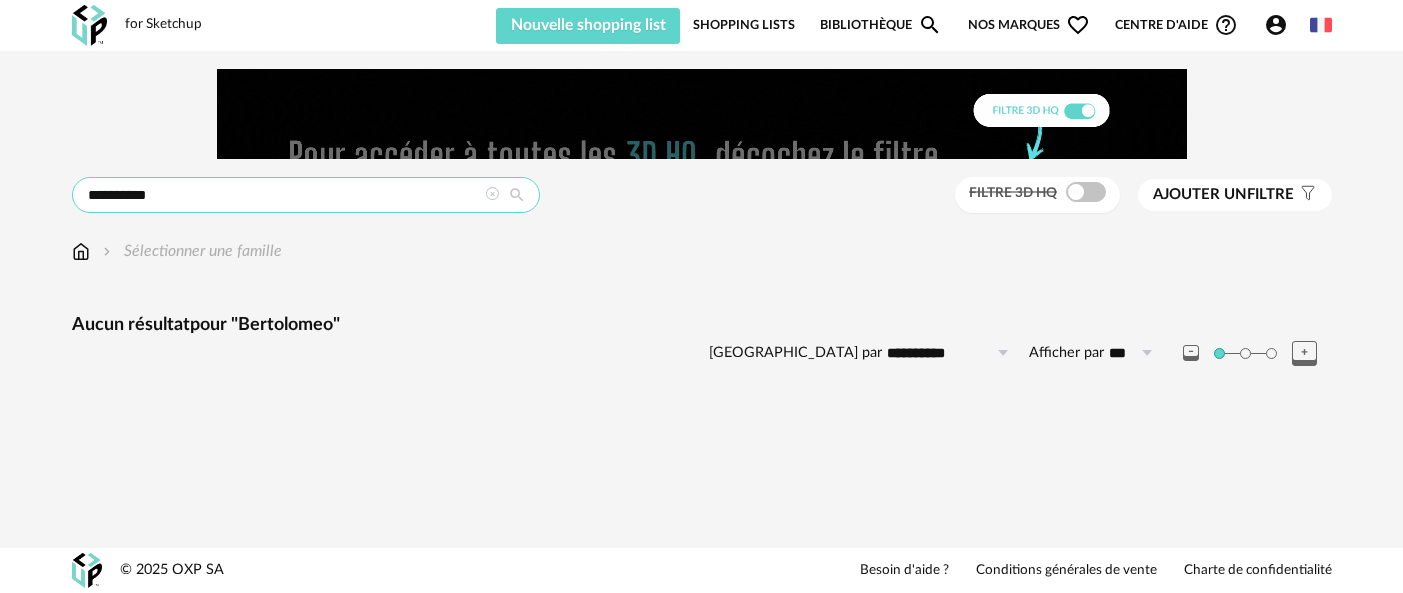 drag, startPoint x: 240, startPoint y: 201, endPoint x: 48, endPoint y: 199, distance: 192.01042 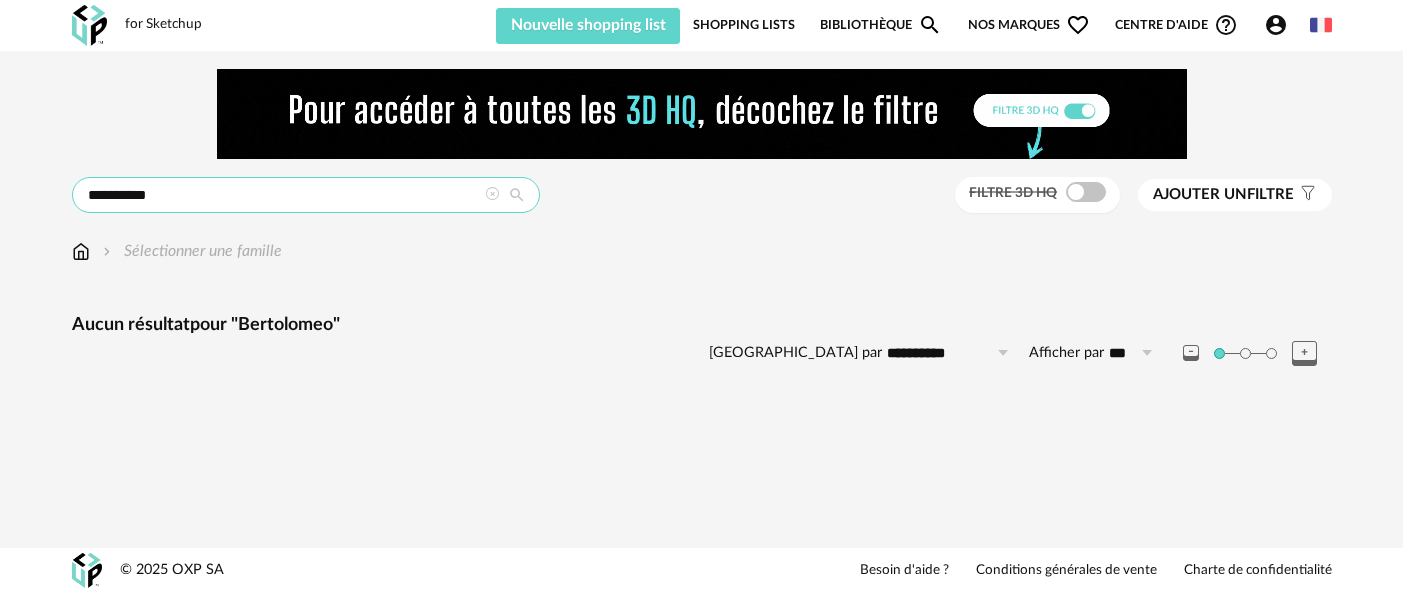 click on "**********" at bounding box center [701, 237] 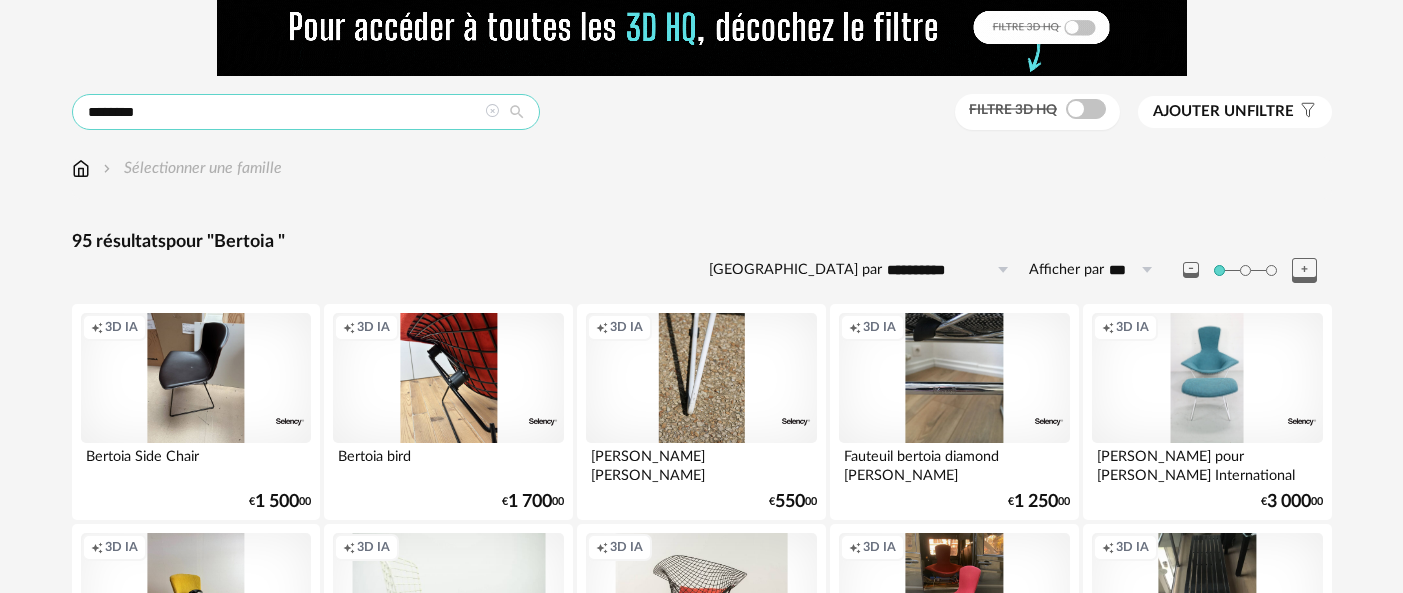 scroll, scrollTop: 9, scrollLeft: 0, axis: vertical 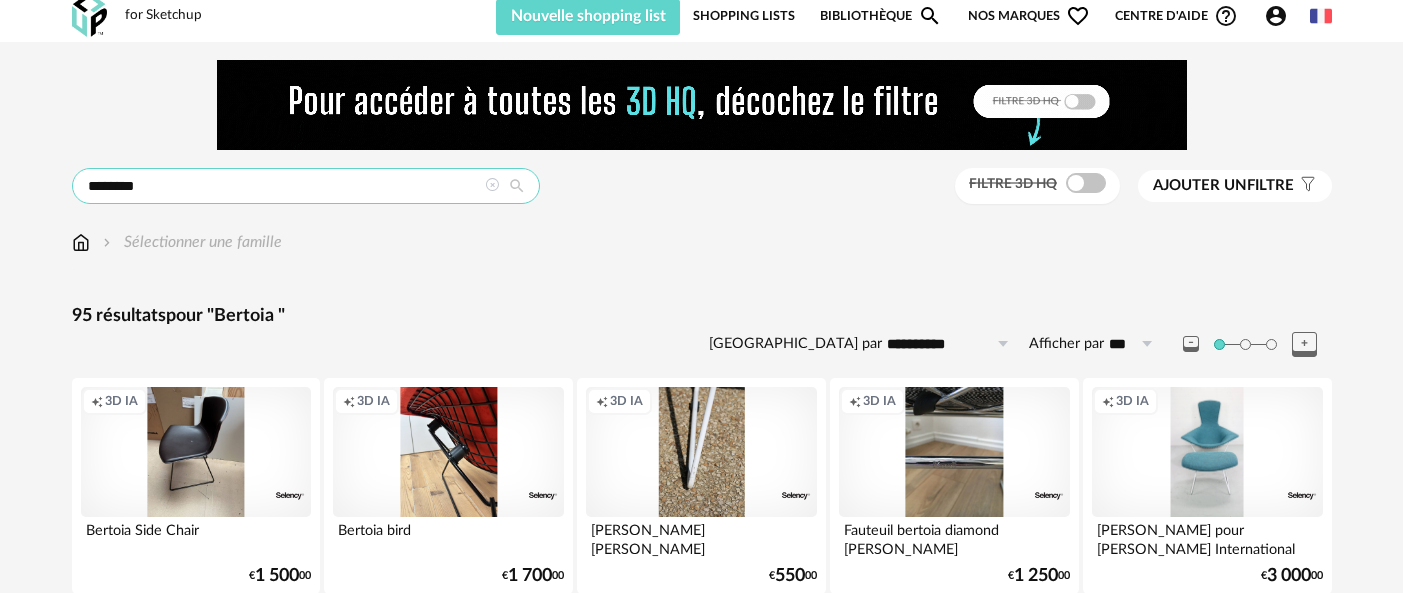 drag, startPoint x: 142, startPoint y: 186, endPoint x: 10, endPoint y: 189, distance: 132.03409 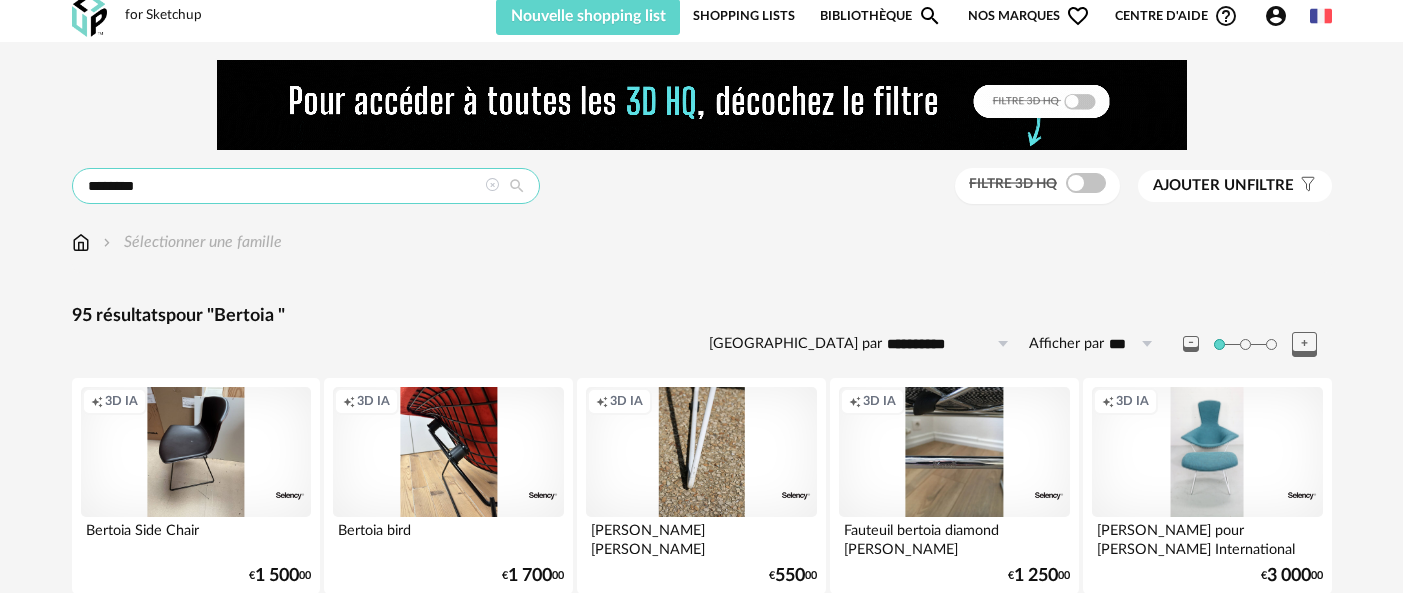 click on "**********" at bounding box center (701, 2319) 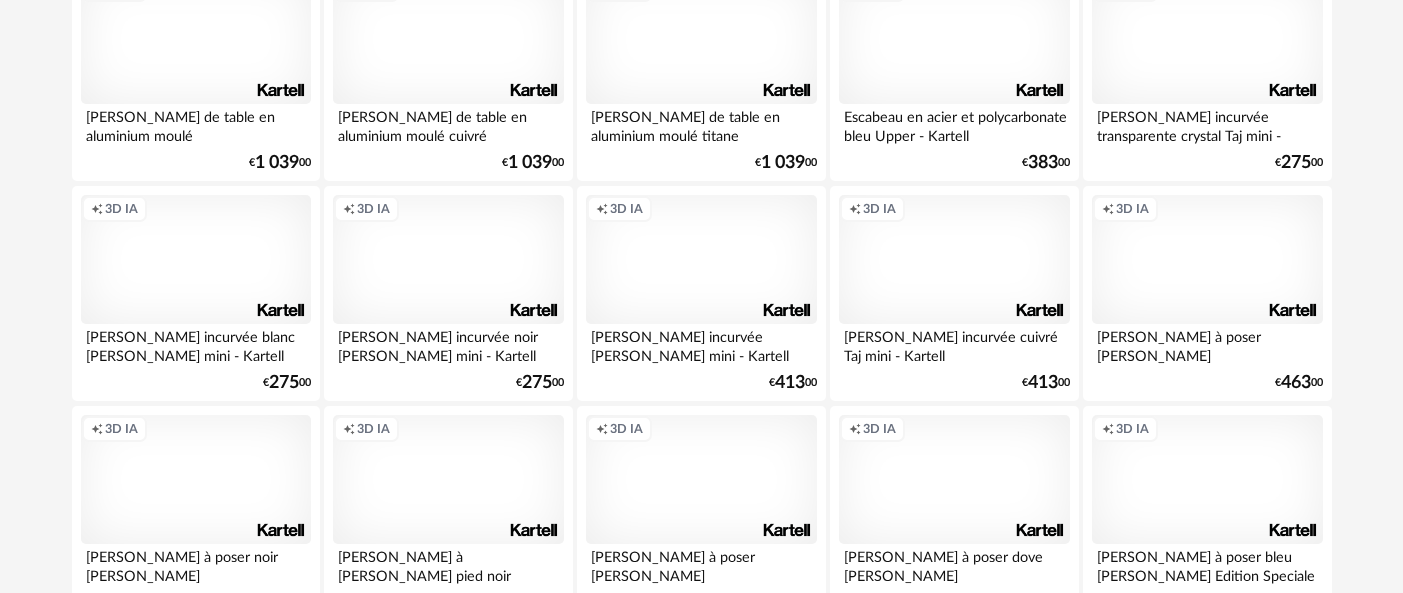 scroll, scrollTop: 0, scrollLeft: 0, axis: both 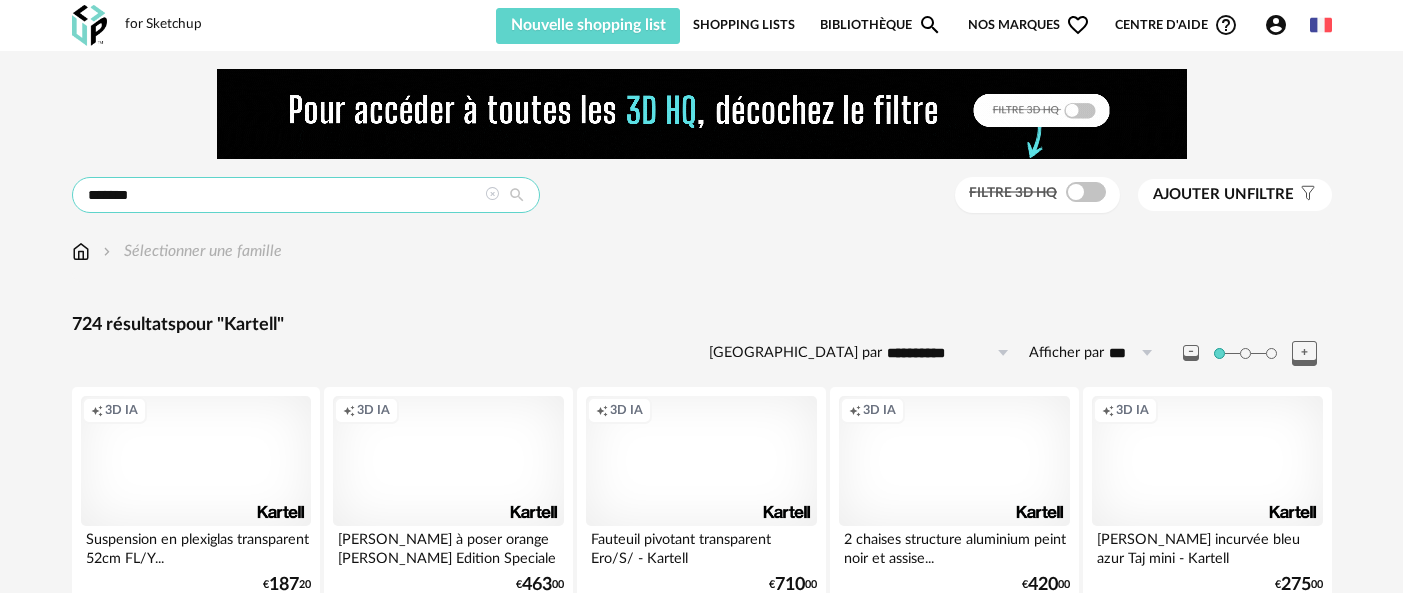 drag, startPoint x: 156, startPoint y: 192, endPoint x: -10, endPoint y: 187, distance: 166.07529 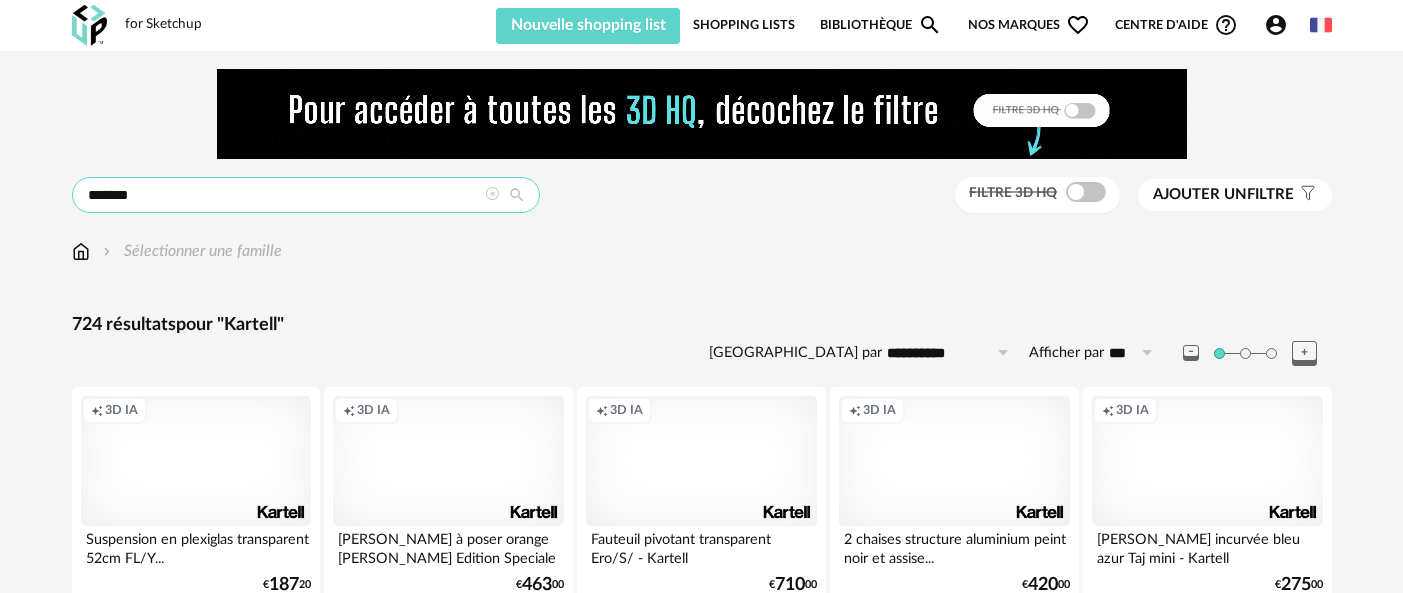 click on "**********" at bounding box center [701, 2460] 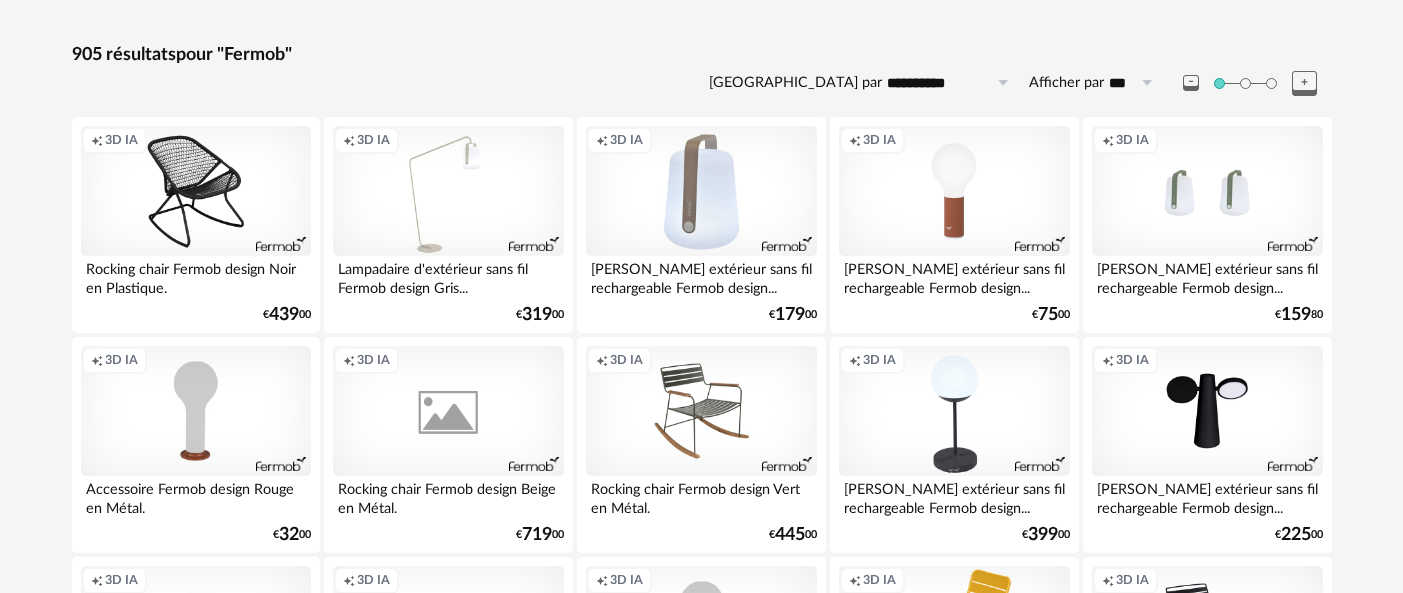 scroll, scrollTop: 0, scrollLeft: 0, axis: both 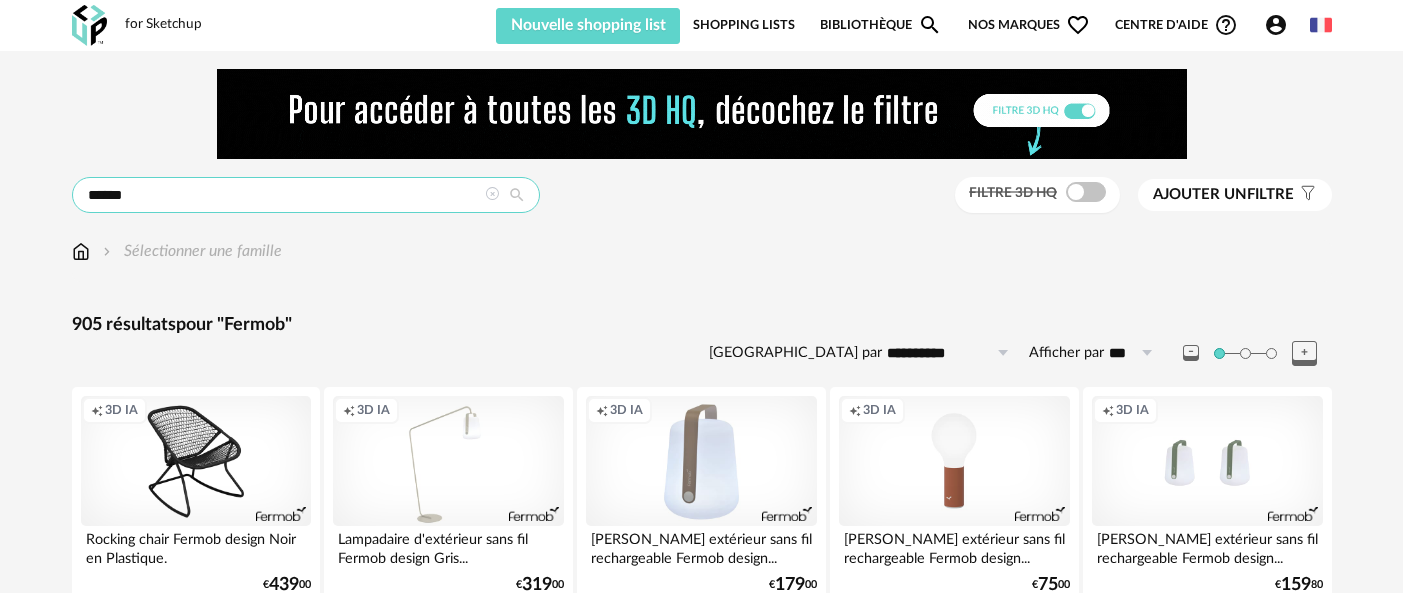 drag, startPoint x: 142, startPoint y: 194, endPoint x: 36, endPoint y: 188, distance: 106.16968 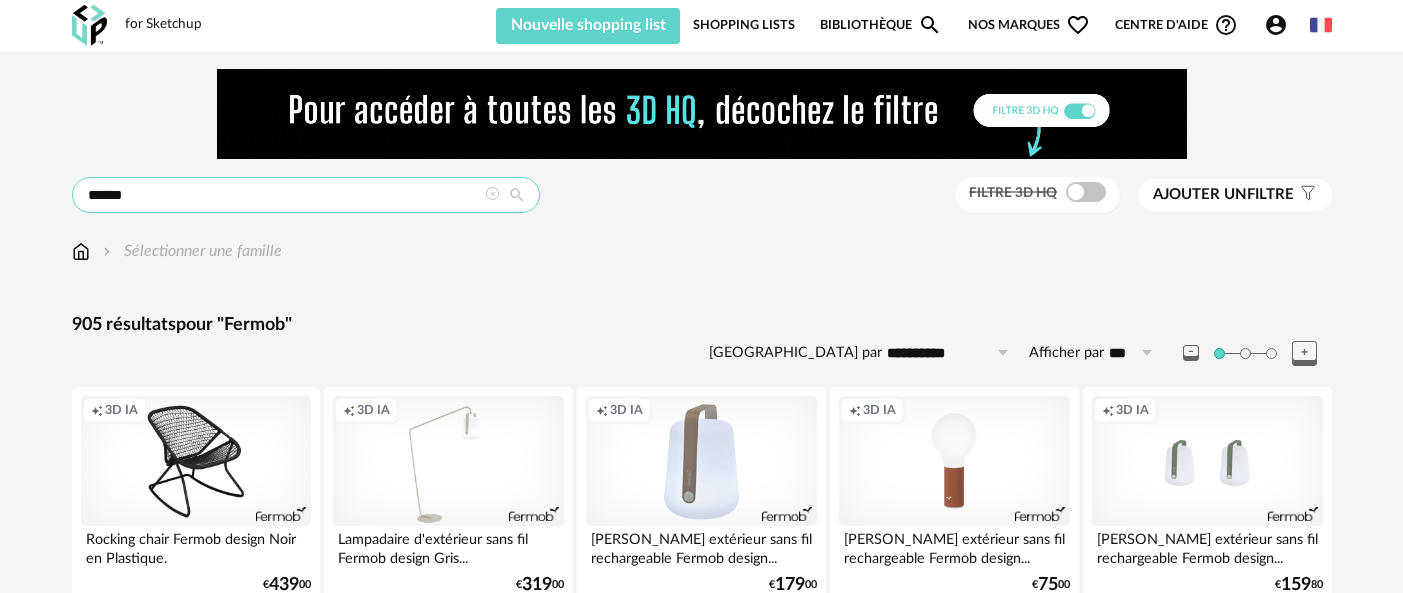 click on "**********" at bounding box center (701, 2463) 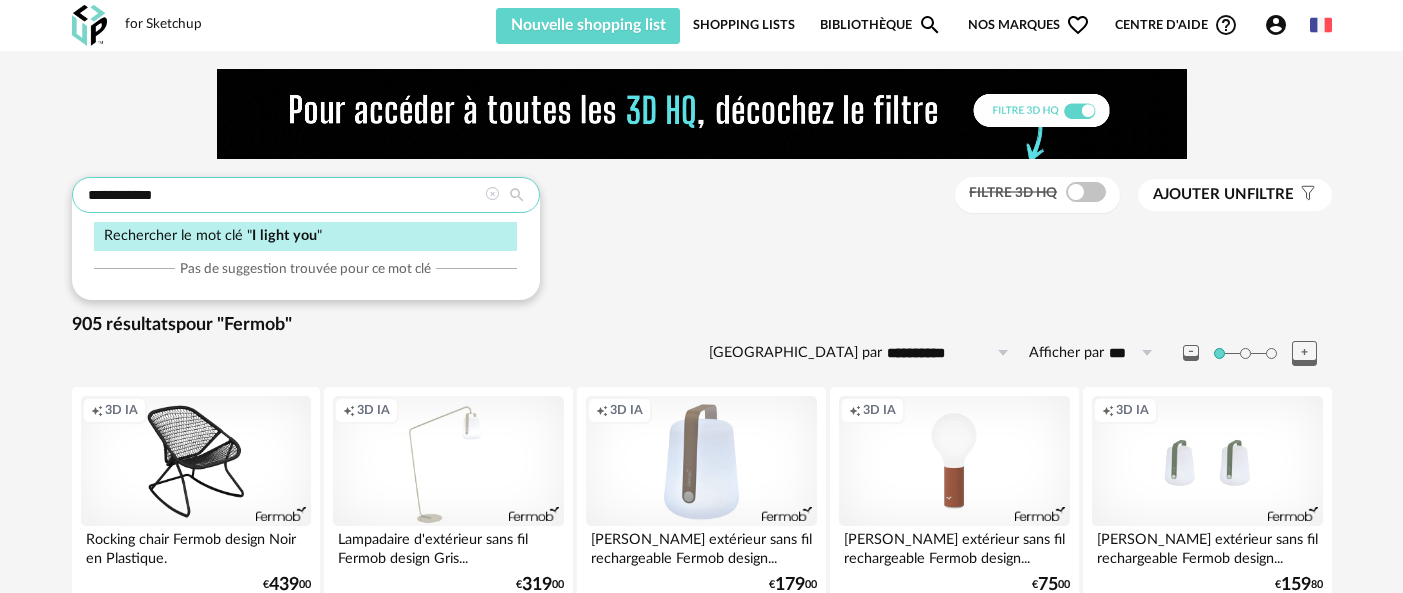 type on "**********" 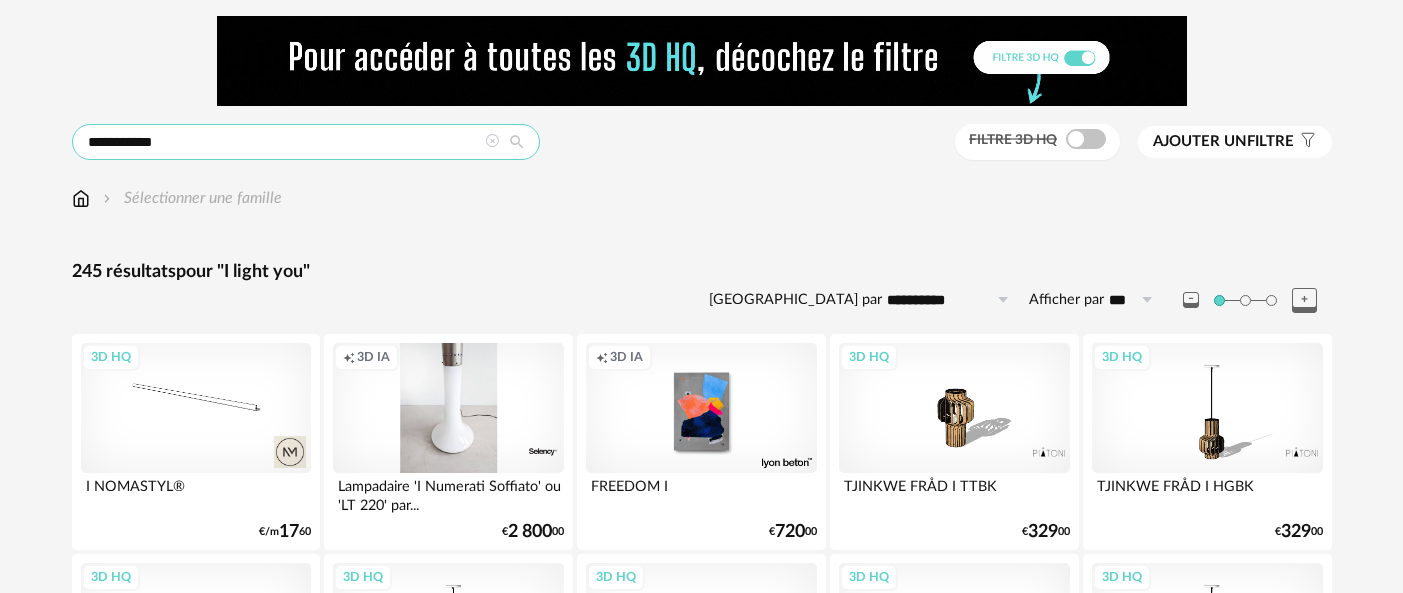 scroll, scrollTop: 0, scrollLeft: 0, axis: both 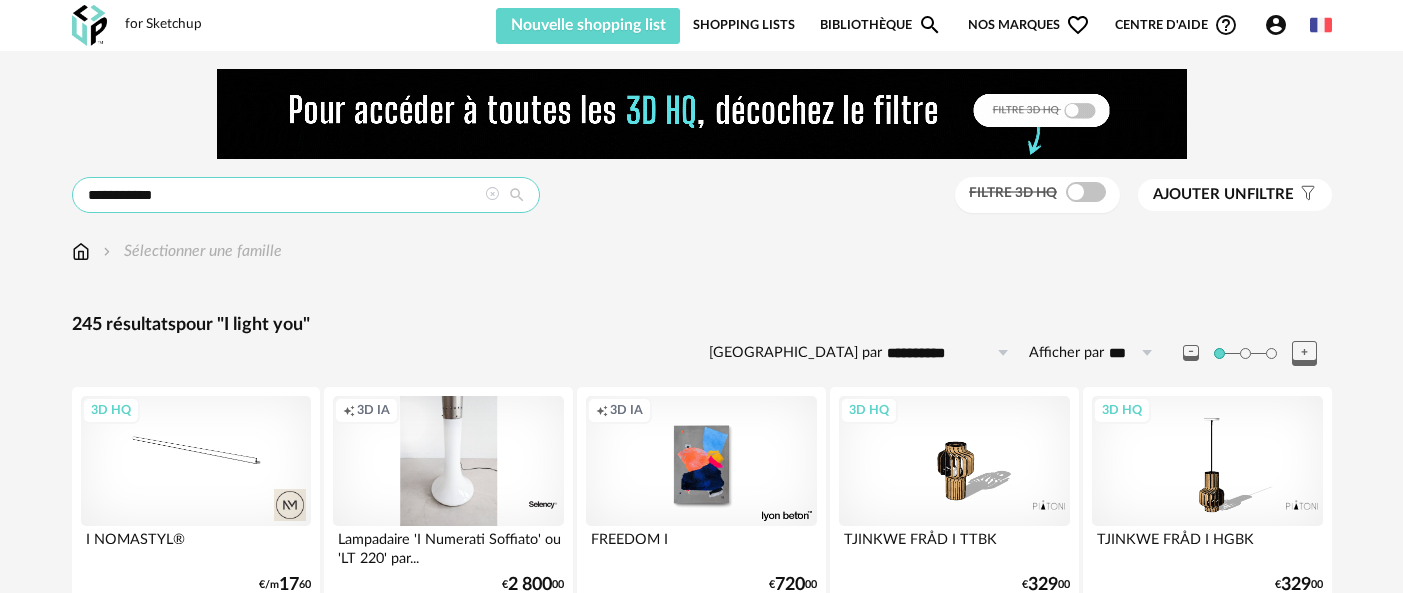 drag, startPoint x: 63, startPoint y: 204, endPoint x: -5, endPoint y: 197, distance: 68.359344 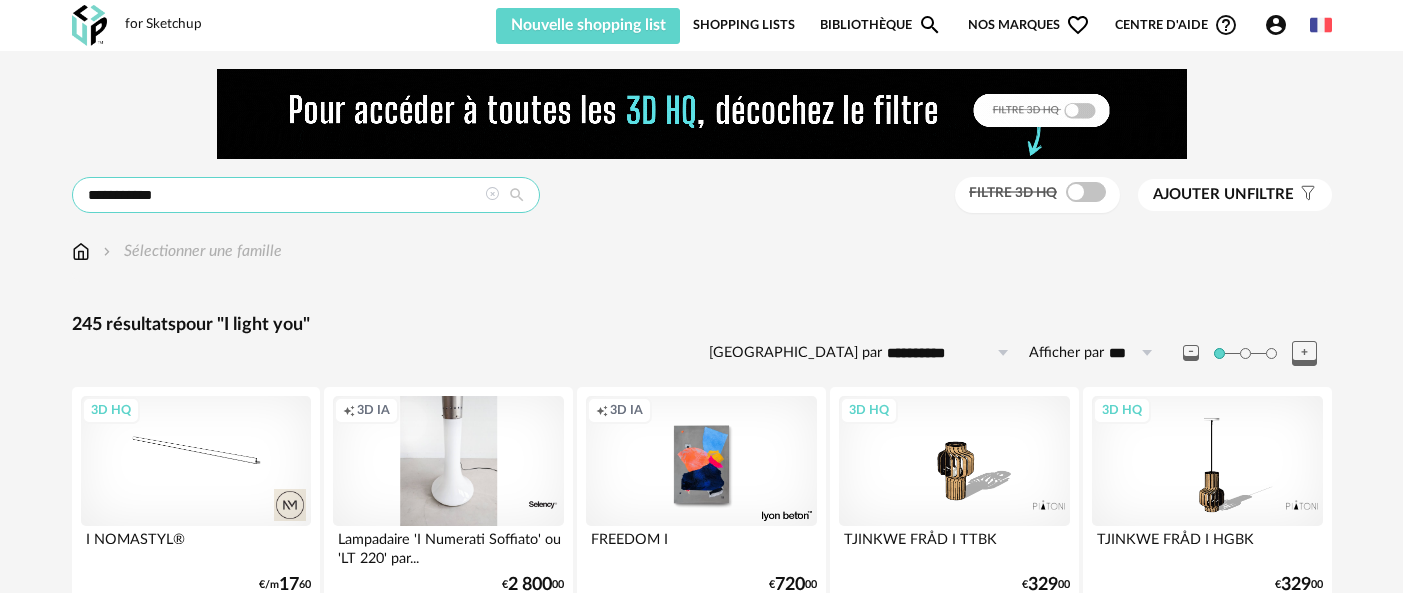 click on "**********" at bounding box center (701, 2460) 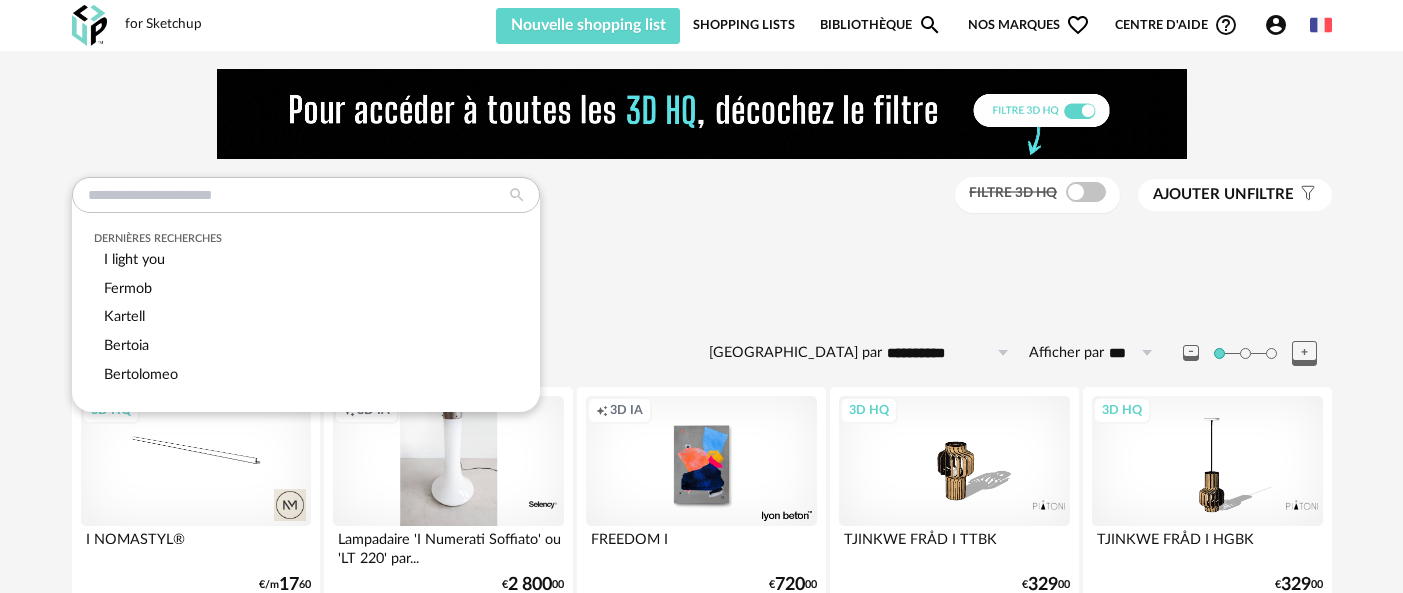 click on "Sélectionner une famille" at bounding box center (702, 251) 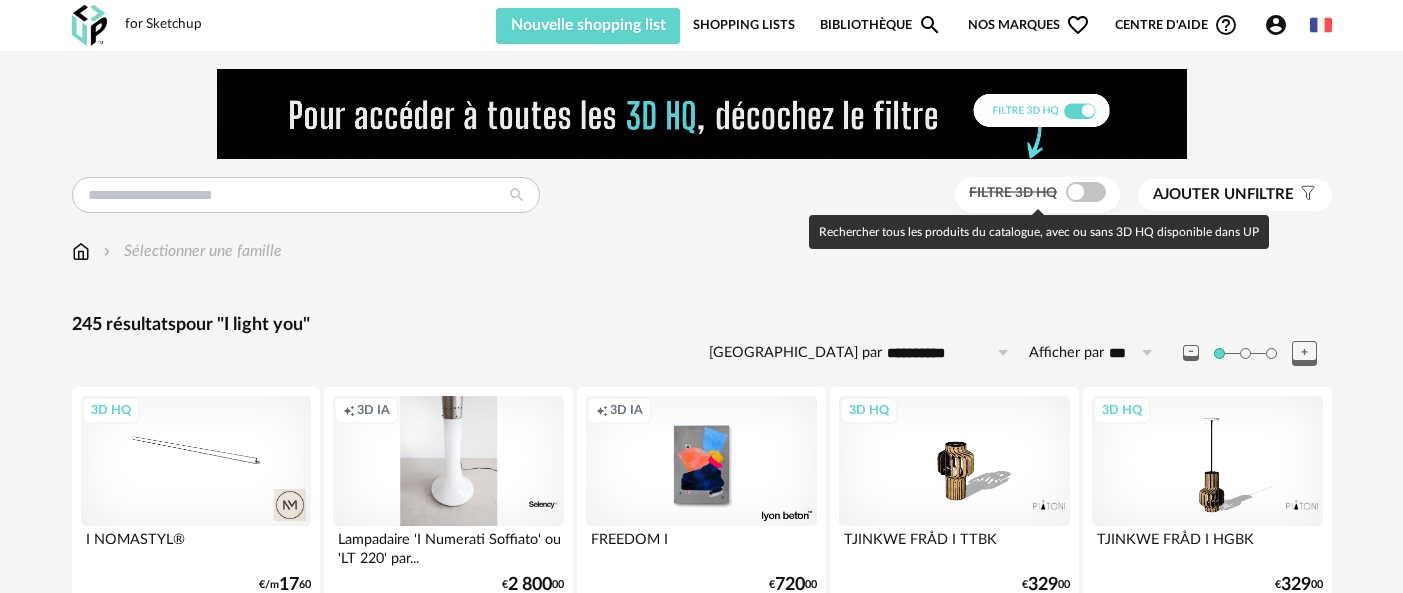 click at bounding box center [1086, 192] 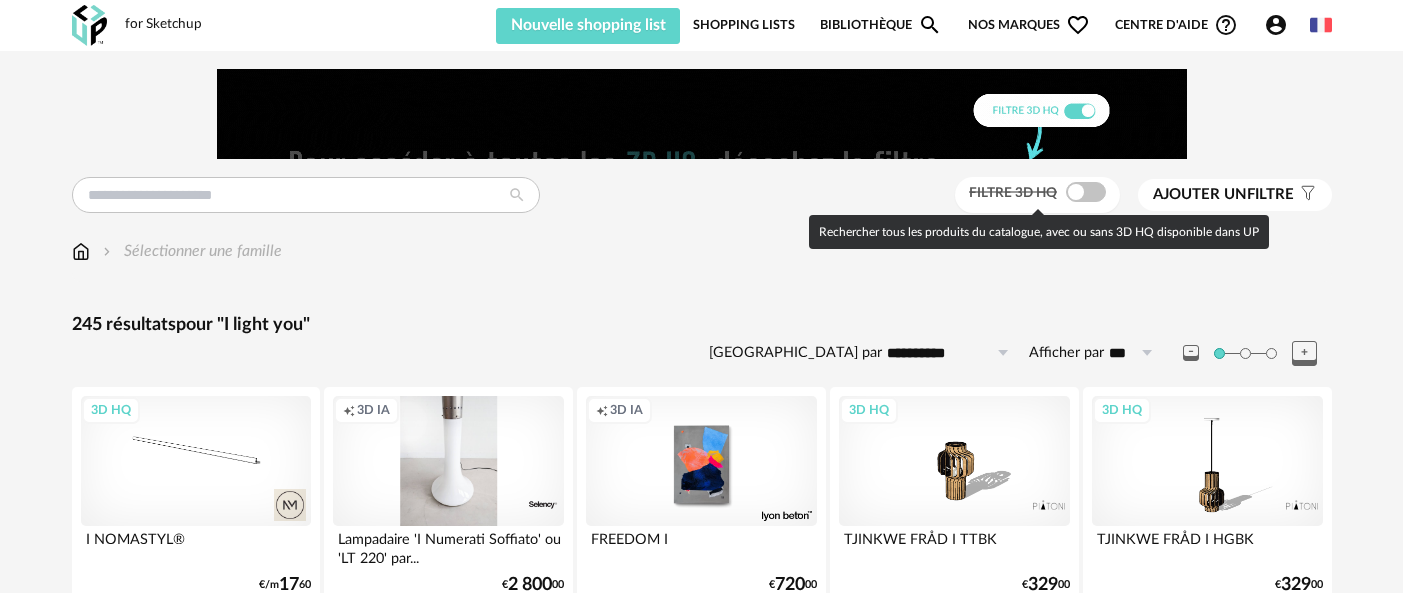type on "**********" 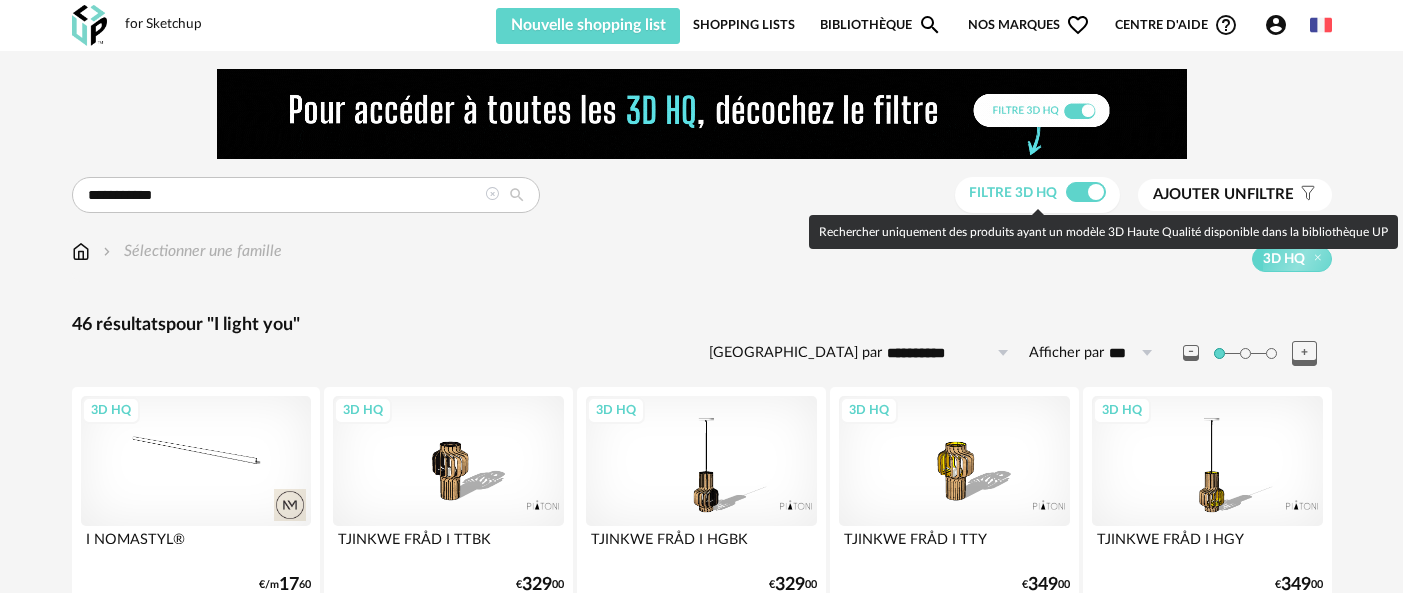 click at bounding box center (1086, 192) 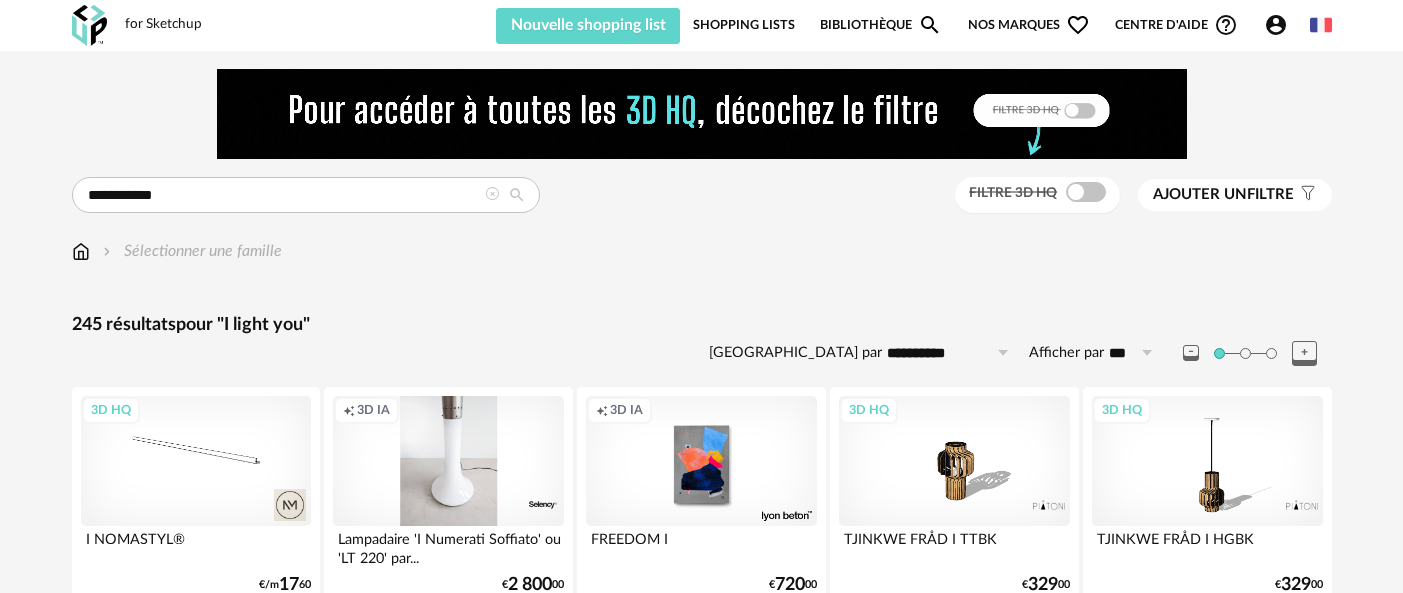 click on "**********" at bounding box center (702, 2472) 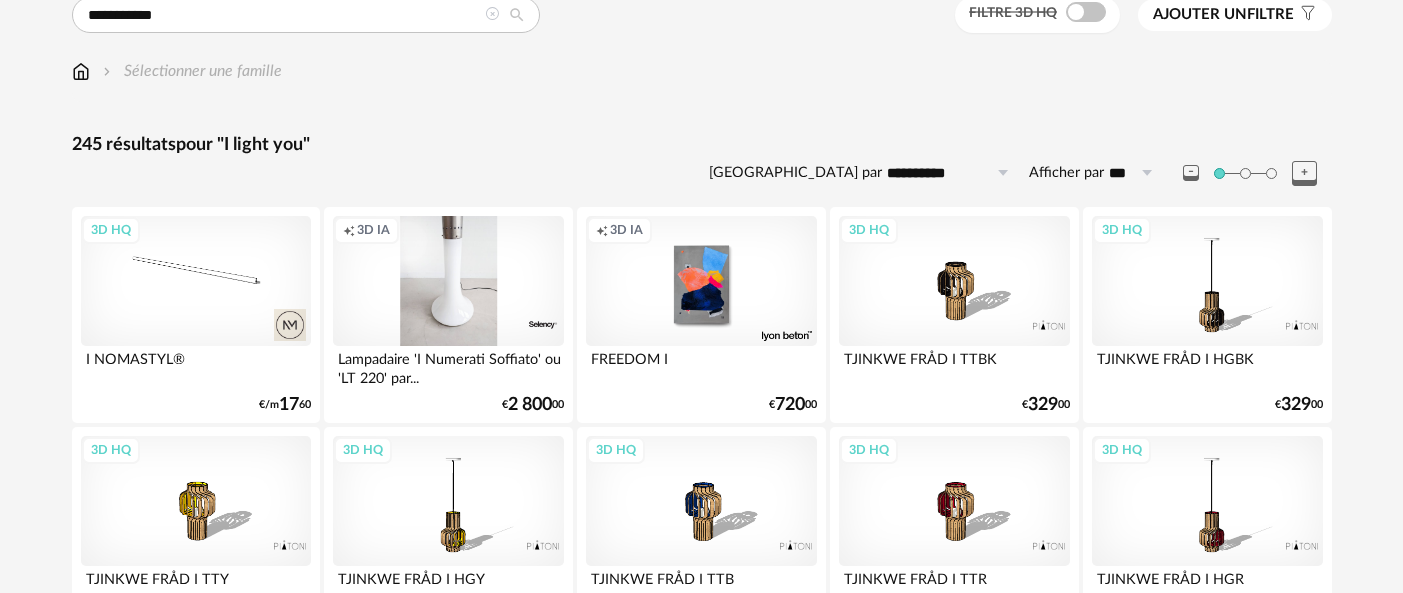 scroll, scrollTop: 0, scrollLeft: 0, axis: both 